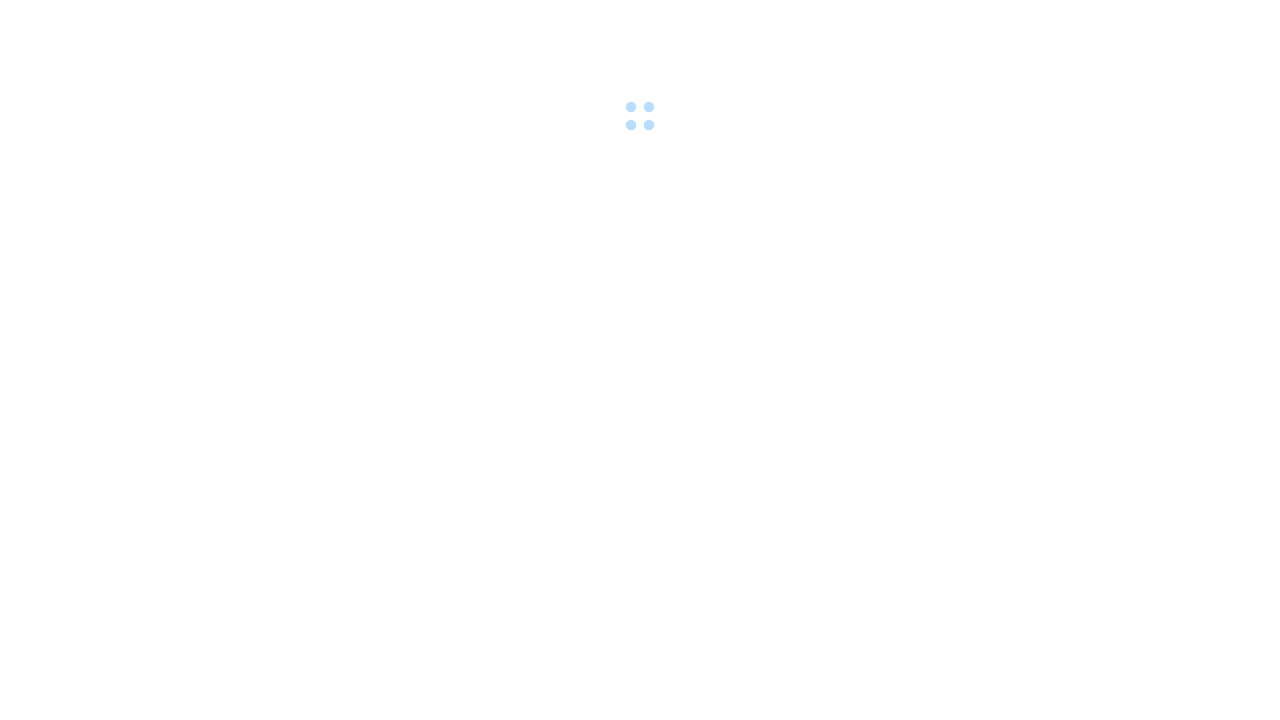 scroll, scrollTop: 0, scrollLeft: 0, axis: both 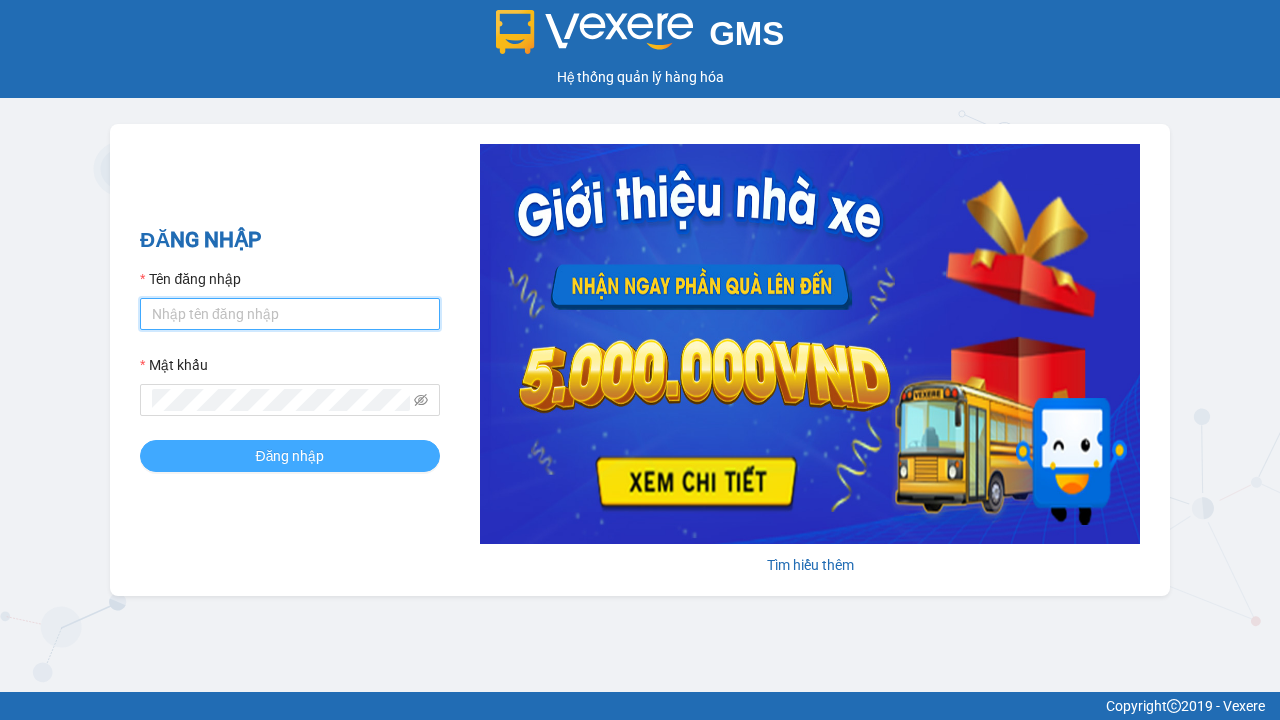 click on "Tên đăng nhập" at bounding box center (290, 314) 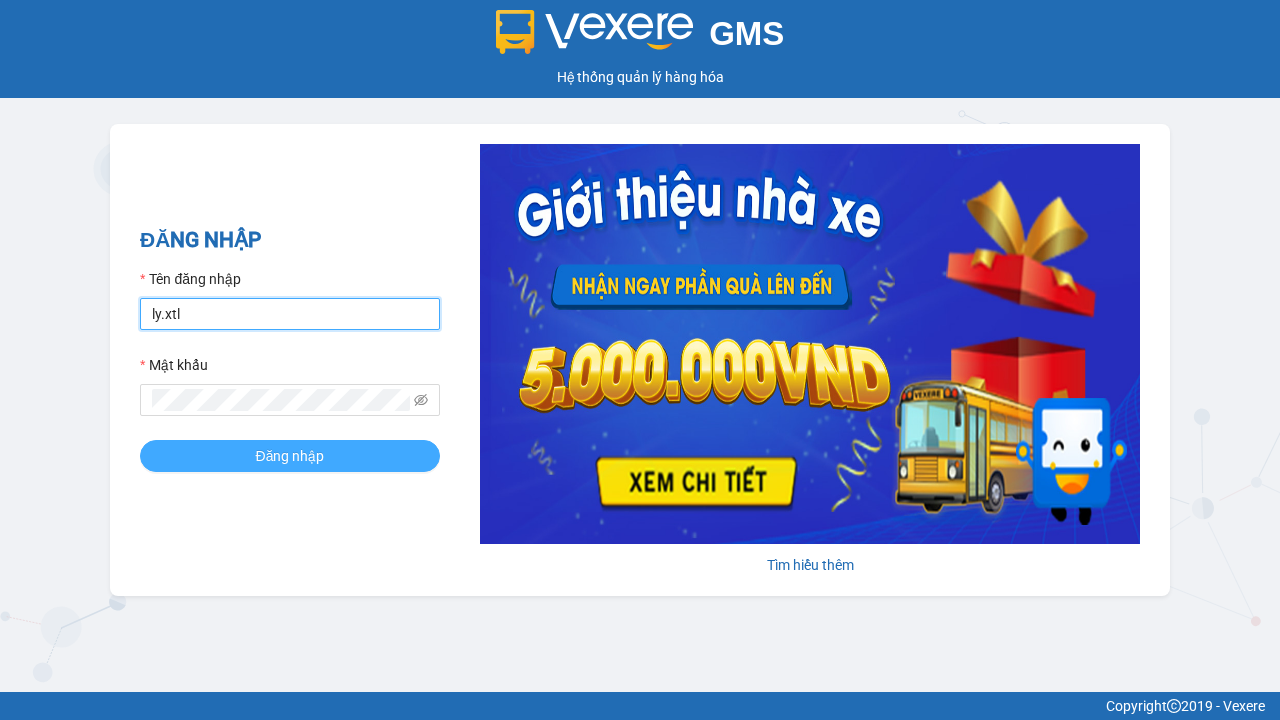 type on "ly.xtl" 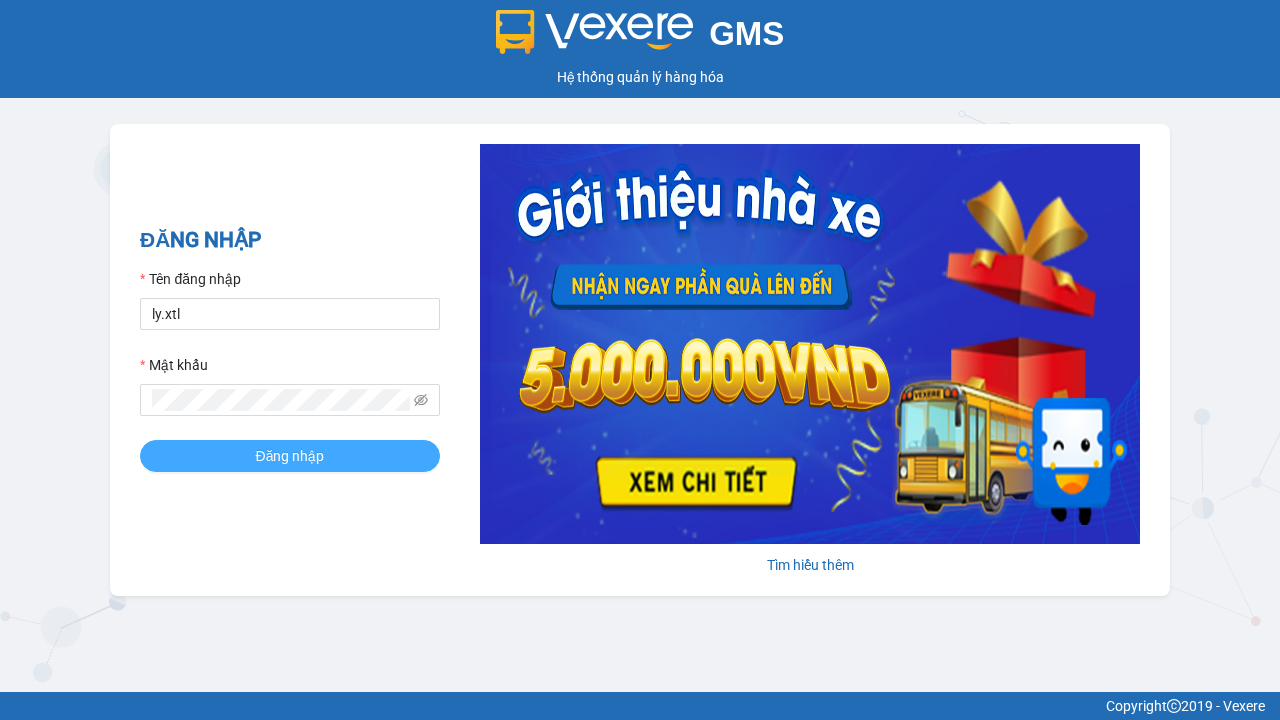 click on "Đăng nhập" at bounding box center [290, 456] 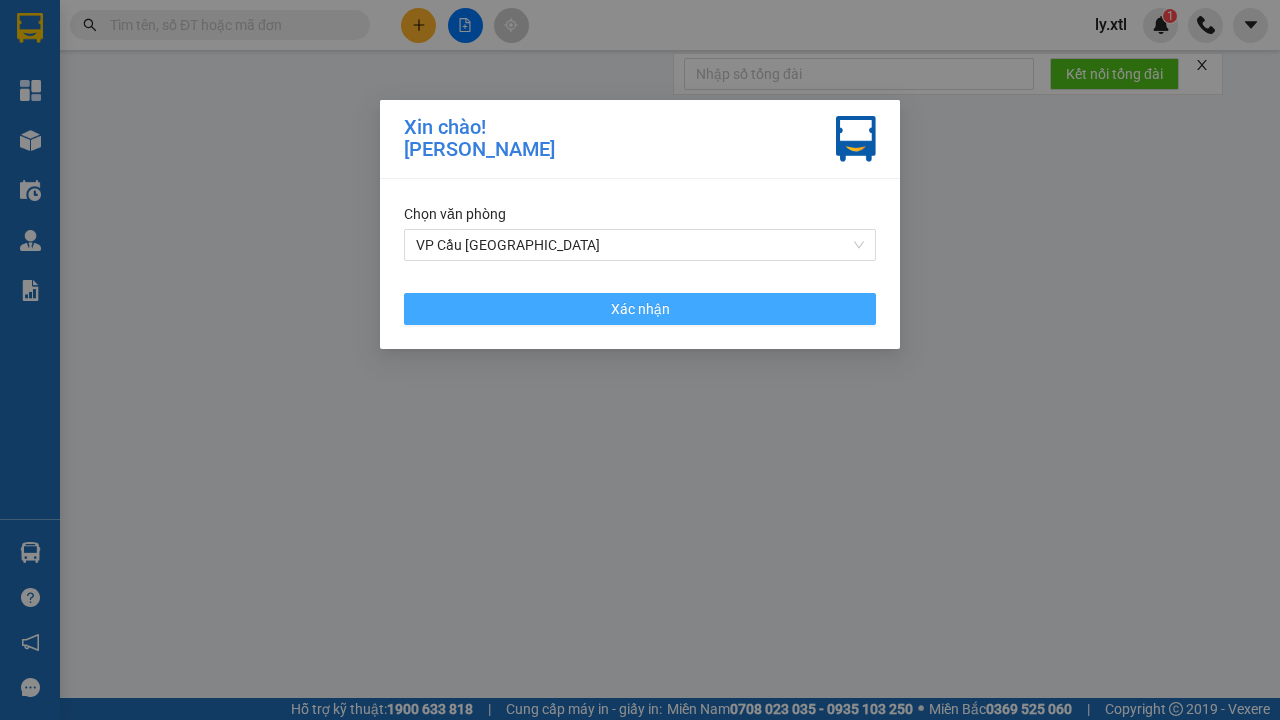 click on "VP Cầu [GEOGRAPHIC_DATA]" at bounding box center [640, 245] 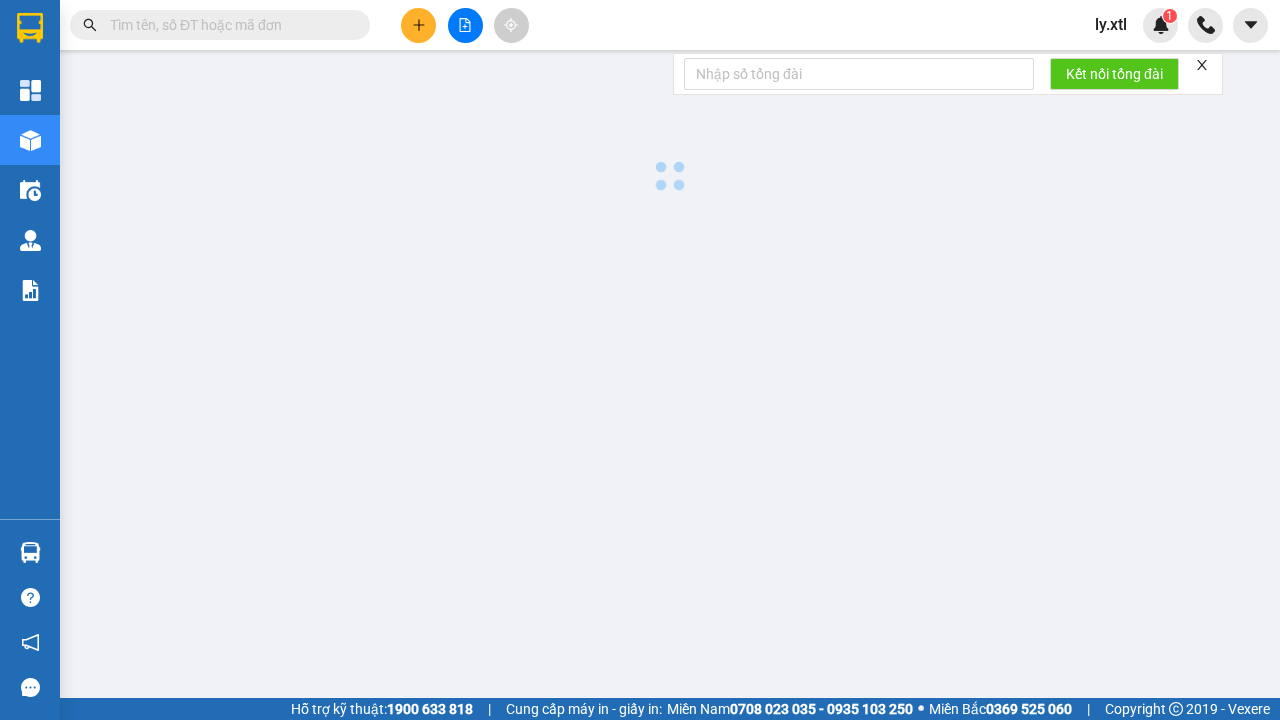 click 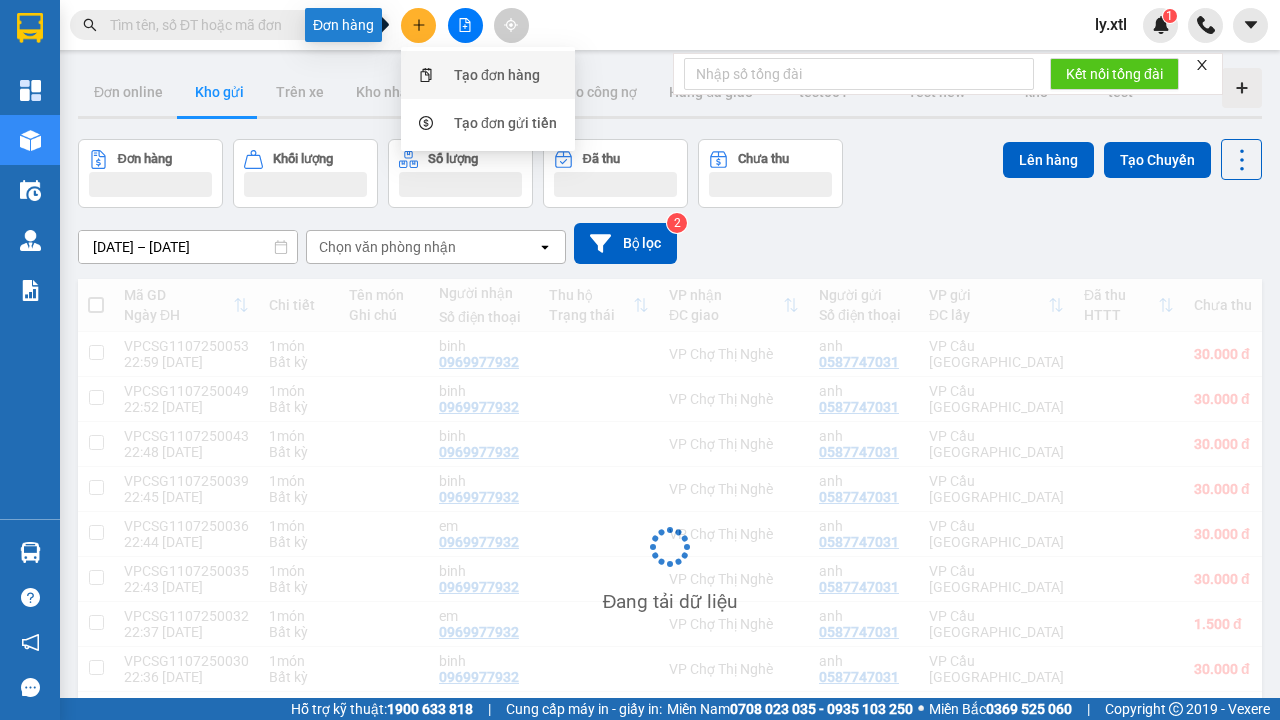 click on "Tạo đơn hàng" at bounding box center (497, 75) 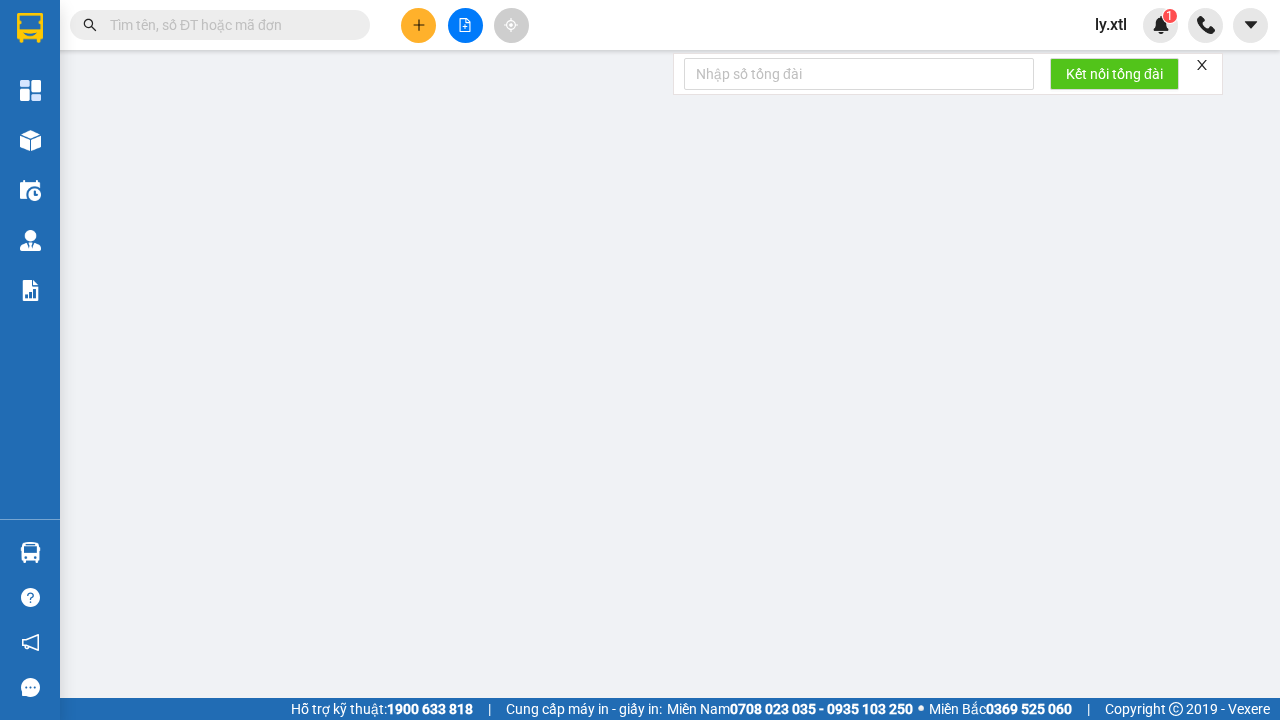 click on "SĐT Người Gửi" at bounding box center (174, 277) 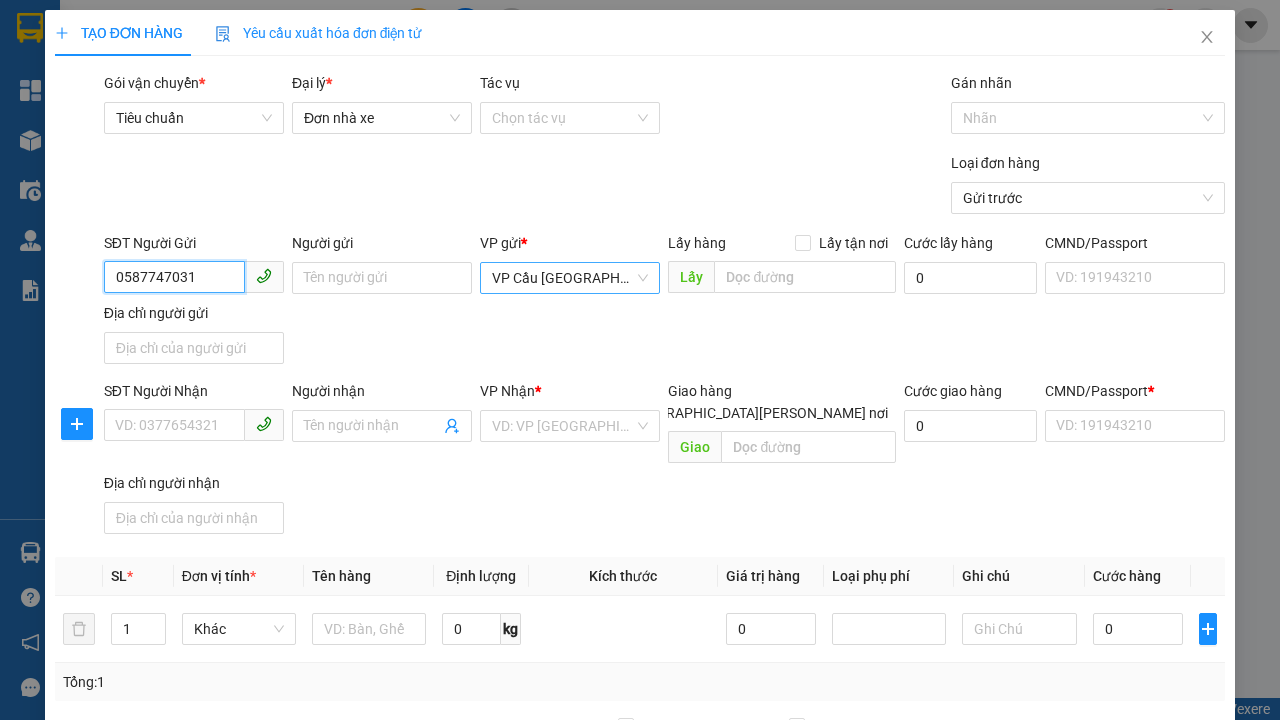 type on "0587747031" 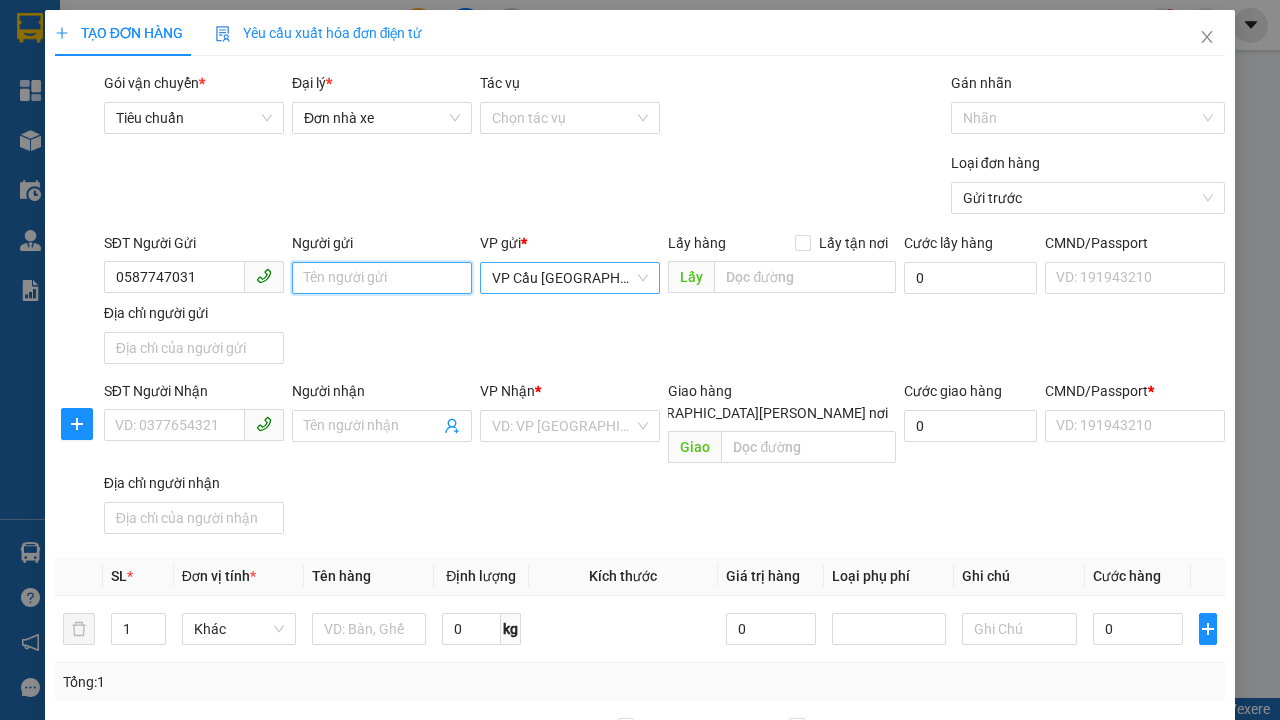 click on "Người gửi" at bounding box center [382, 278] 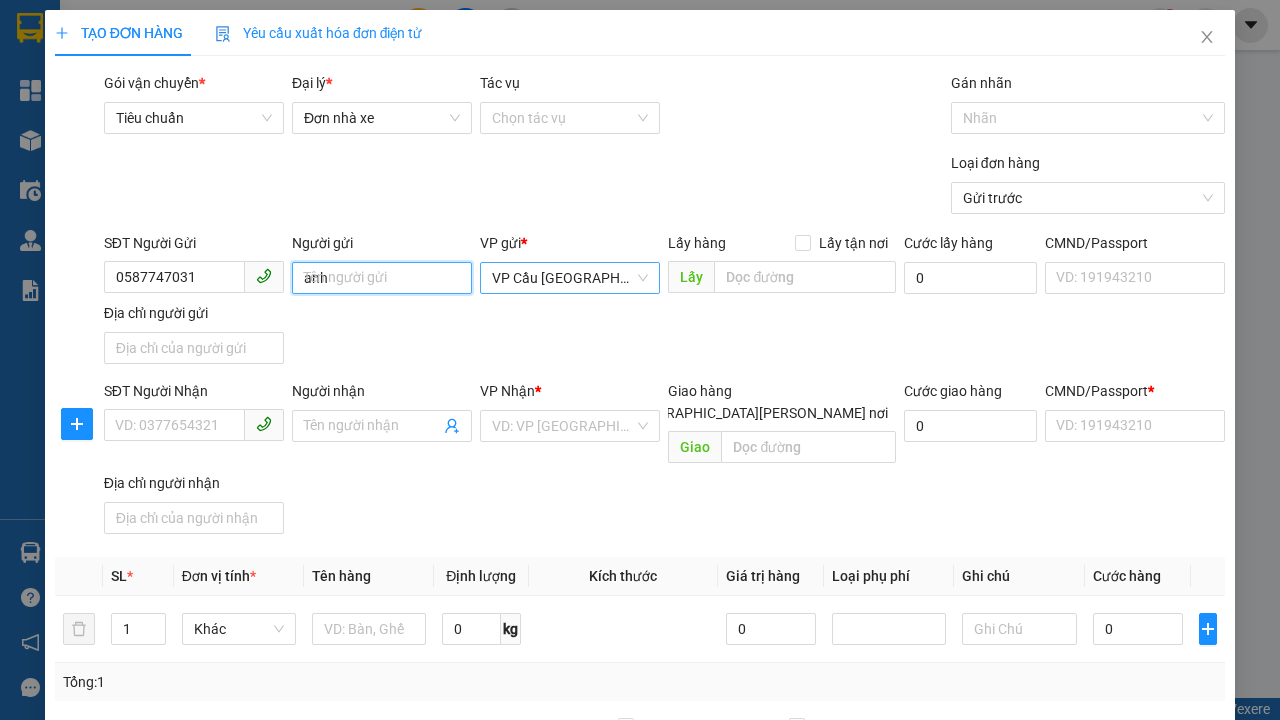 click on "VP Cầu [GEOGRAPHIC_DATA]" at bounding box center [570, 278] 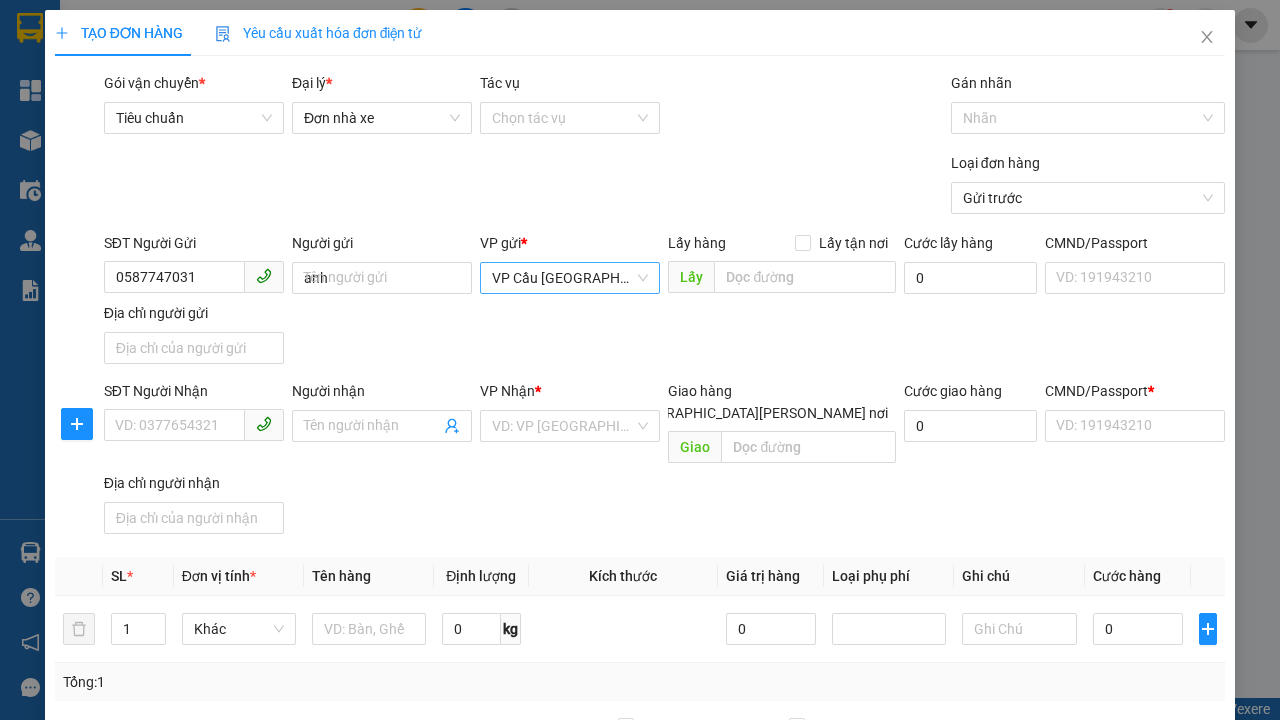 scroll, scrollTop: 262, scrollLeft: 0, axis: vertical 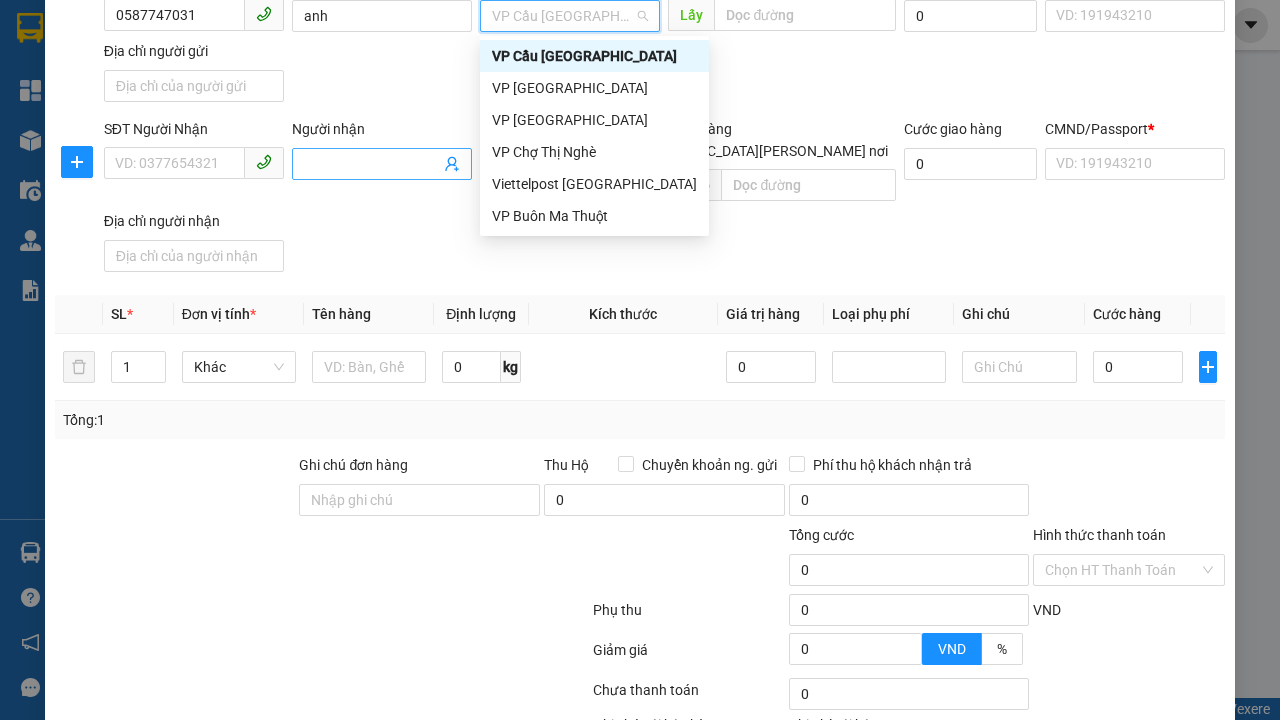 click on "VP Cầu [GEOGRAPHIC_DATA]" at bounding box center [594, 56] 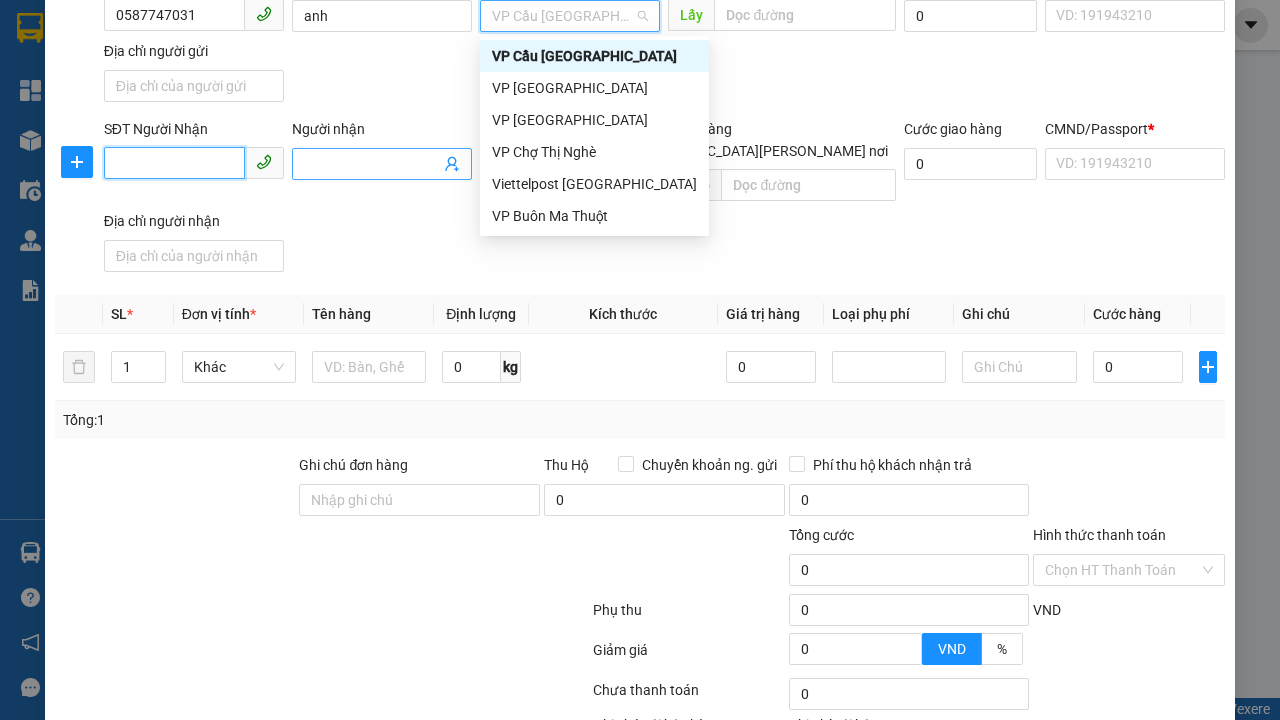 click on "SĐT Người Nhận" at bounding box center (174, 163) 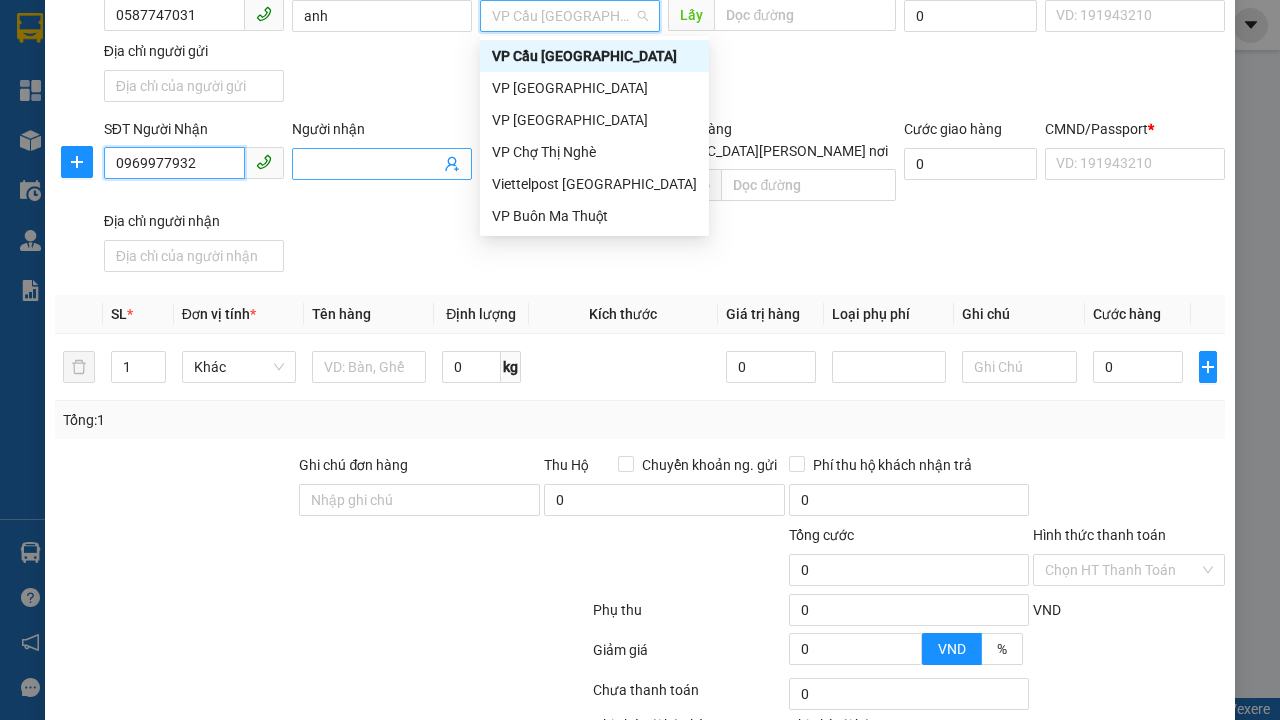 type on "0969977932" 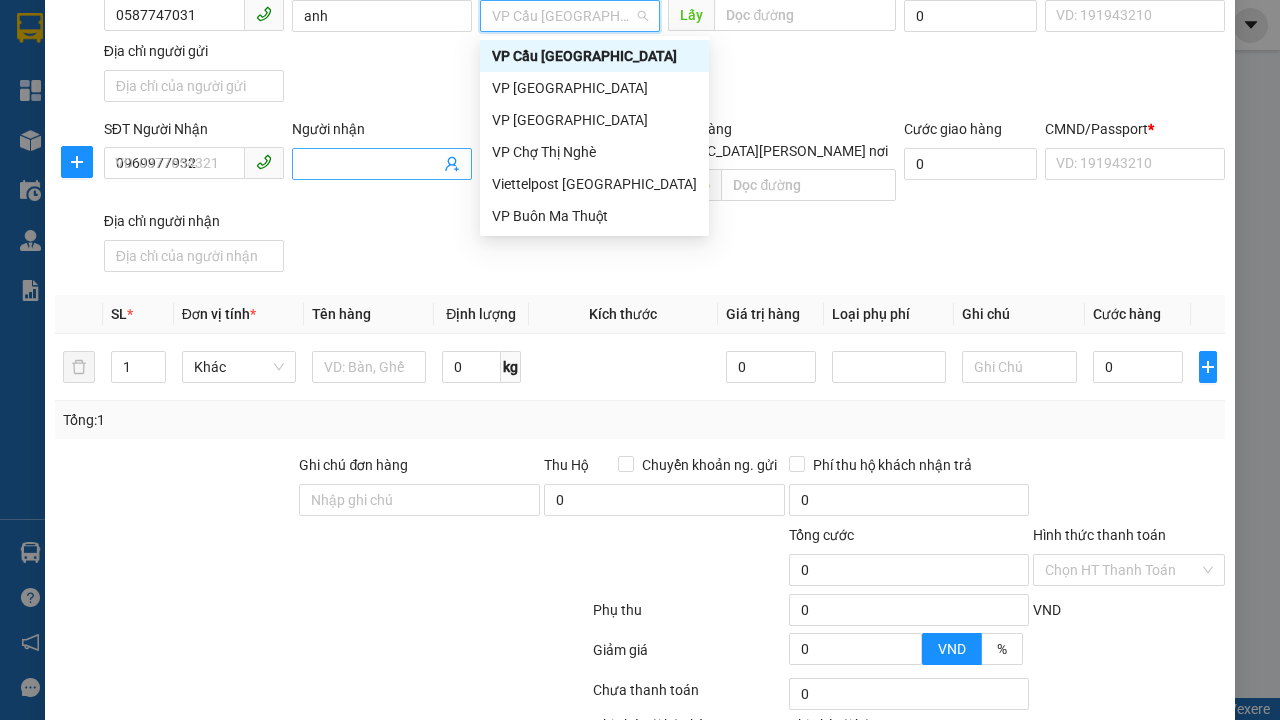 click on "Người nhận" at bounding box center [372, 164] 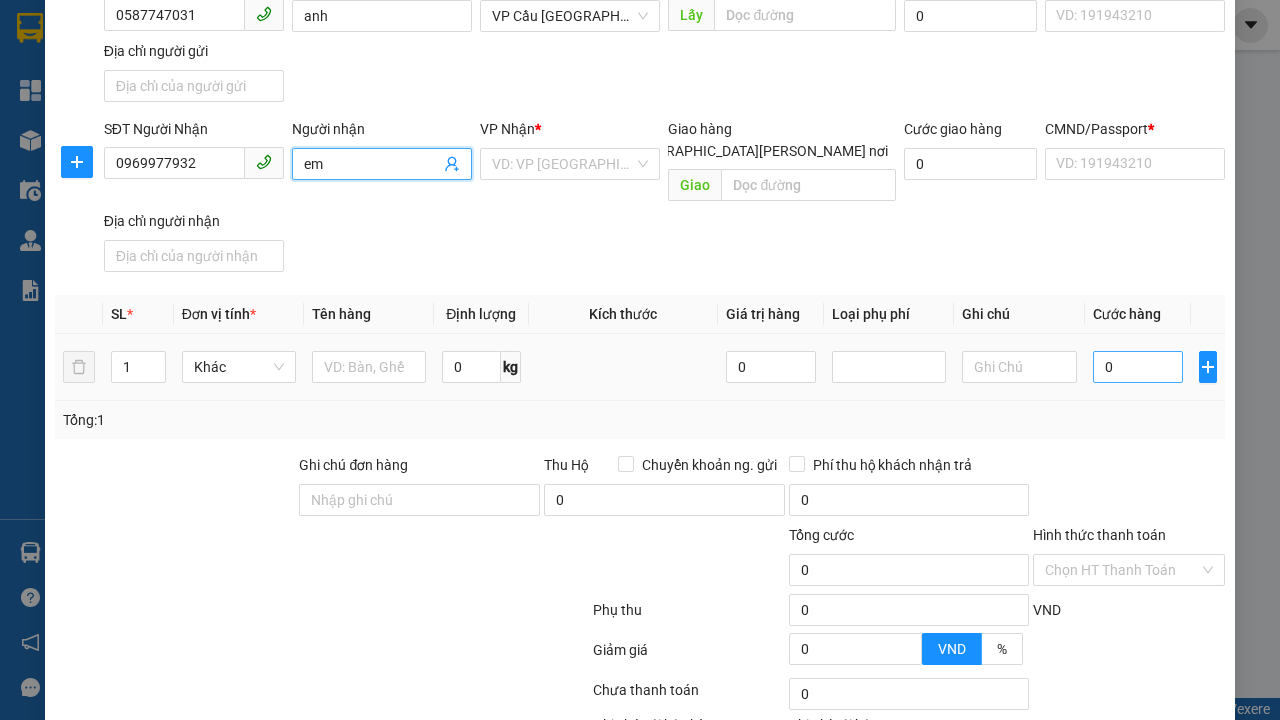 type on "em" 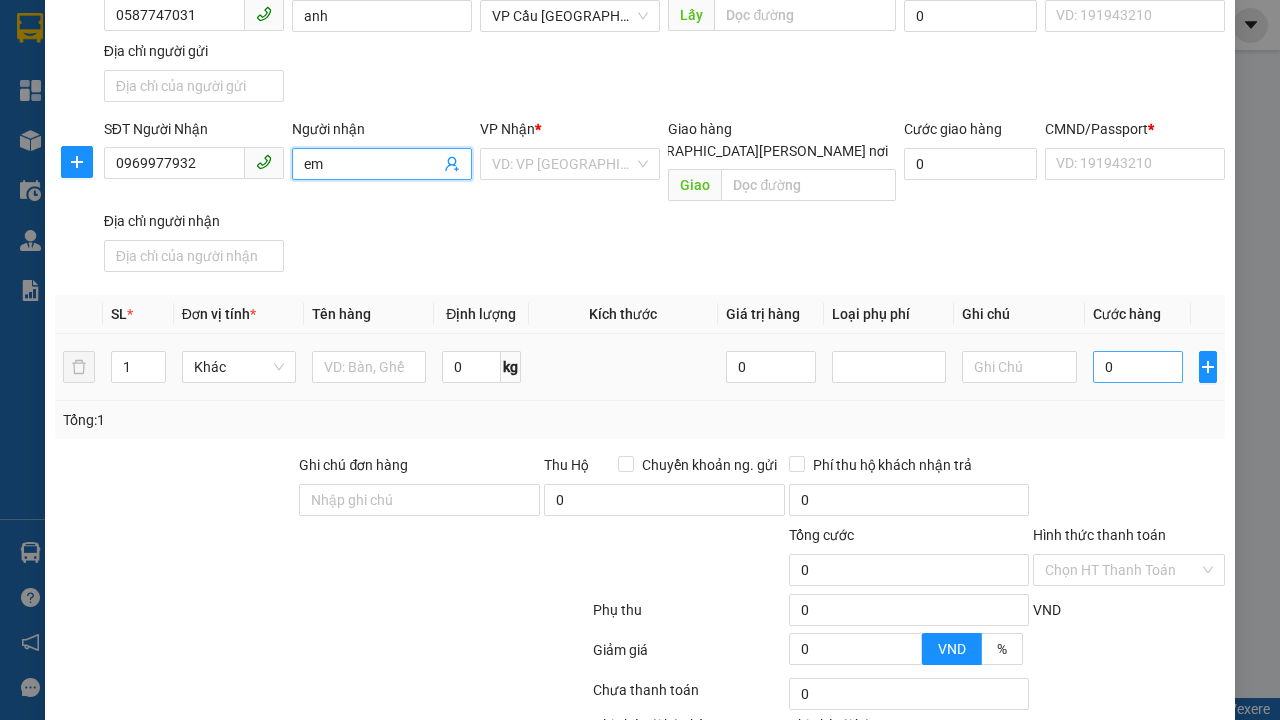 click at bounding box center [563, 164] 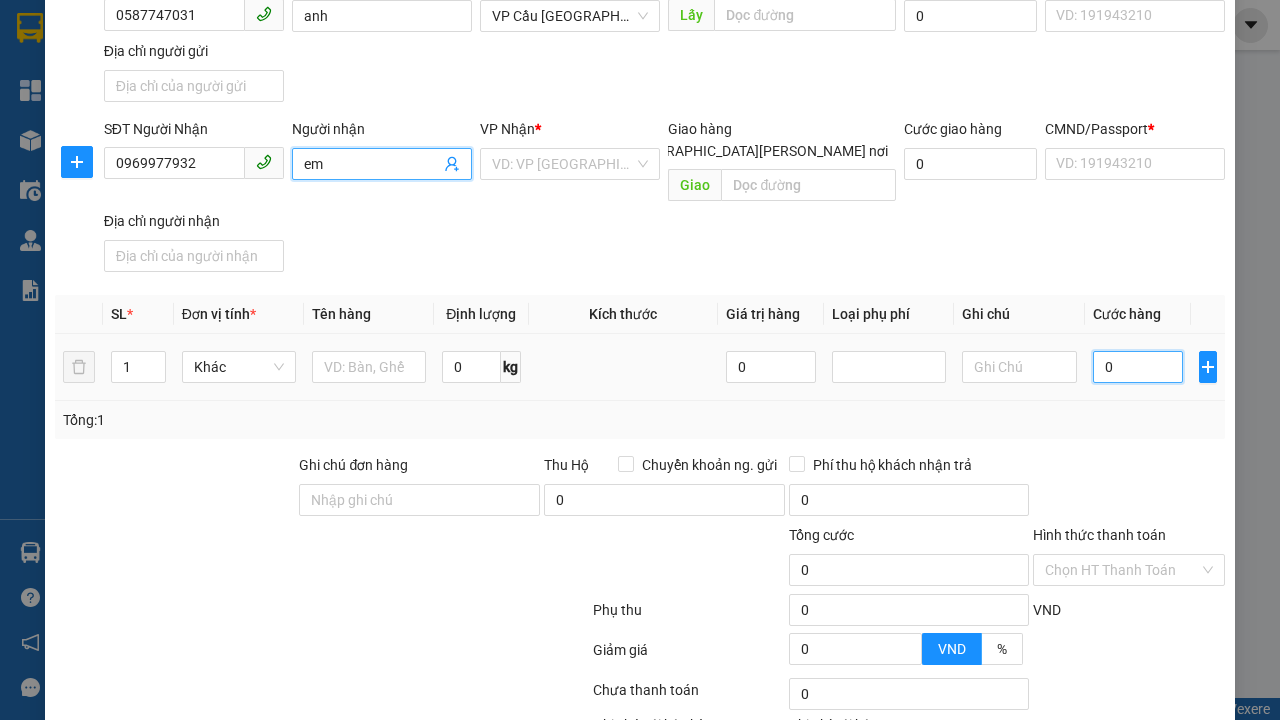 click on "0" at bounding box center (1138, 367) 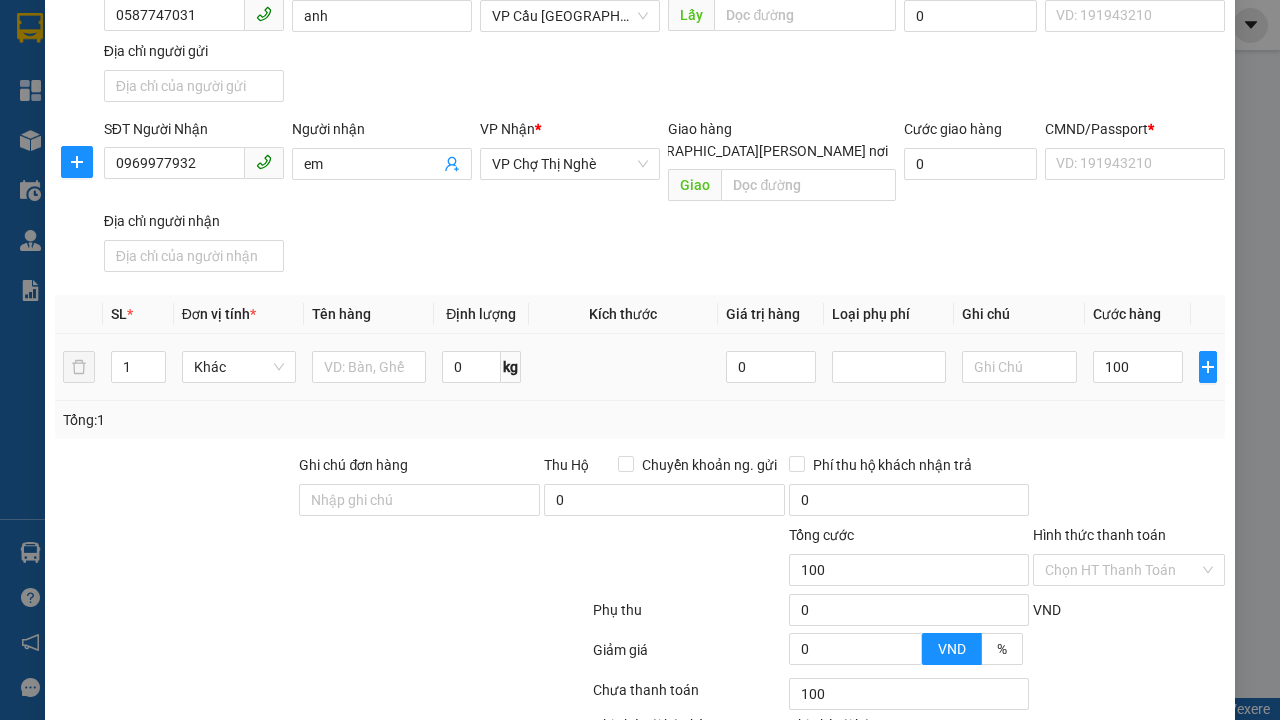 click on "SĐT Người [PERSON_NAME] 0969977932 Người [PERSON_NAME] [PERSON_NAME]  * [PERSON_NAME] [PERSON_NAME] [PERSON_NAME] hàng [PERSON_NAME] nơi [PERSON_NAME] [PERSON_NAME] hàng 0 CMND/Passport  * VD: [PASSPORT] Địa chỉ người [PERSON_NAME]" at bounding box center (664, 199) 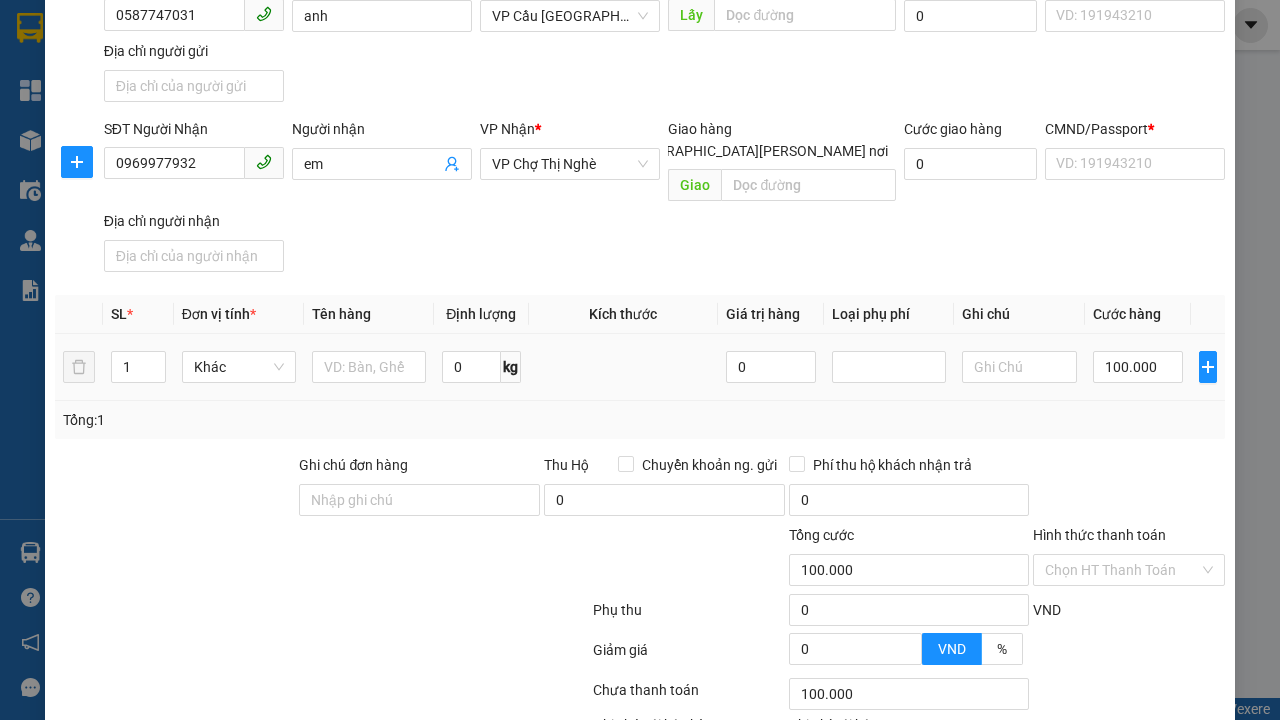 type on "30.000" 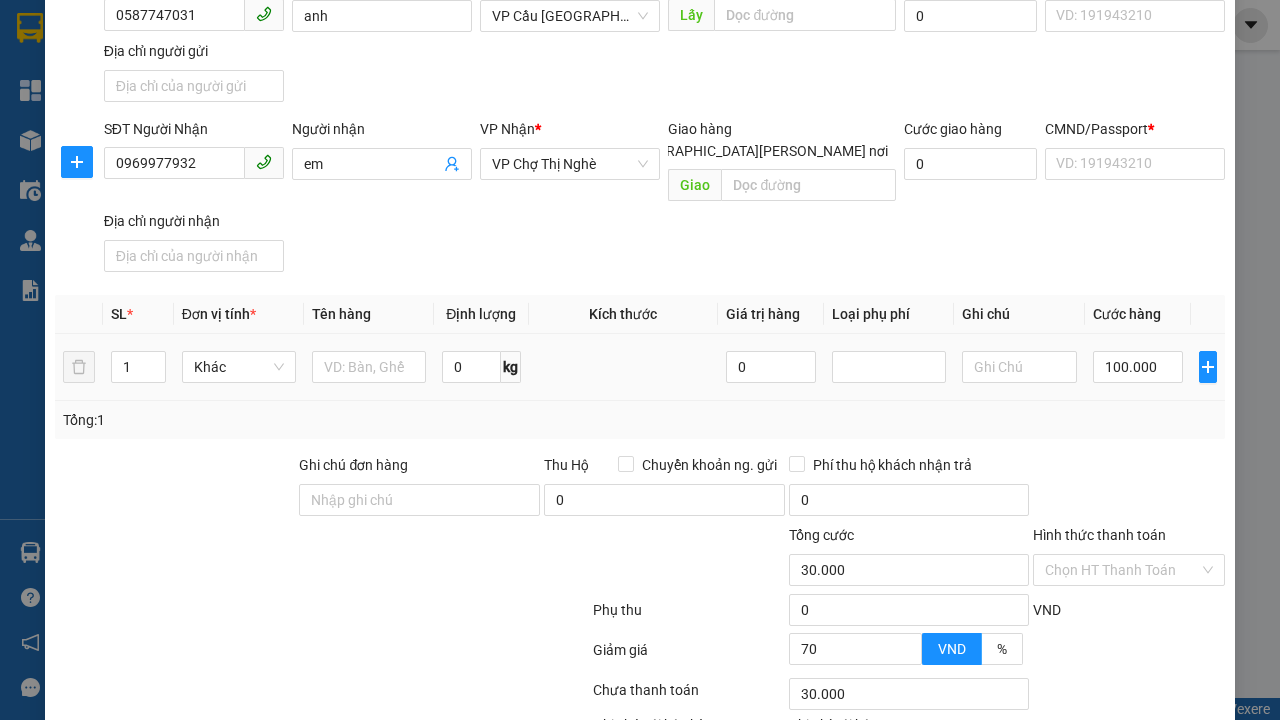 click on "[PERSON_NAME]" at bounding box center (1027, 807) 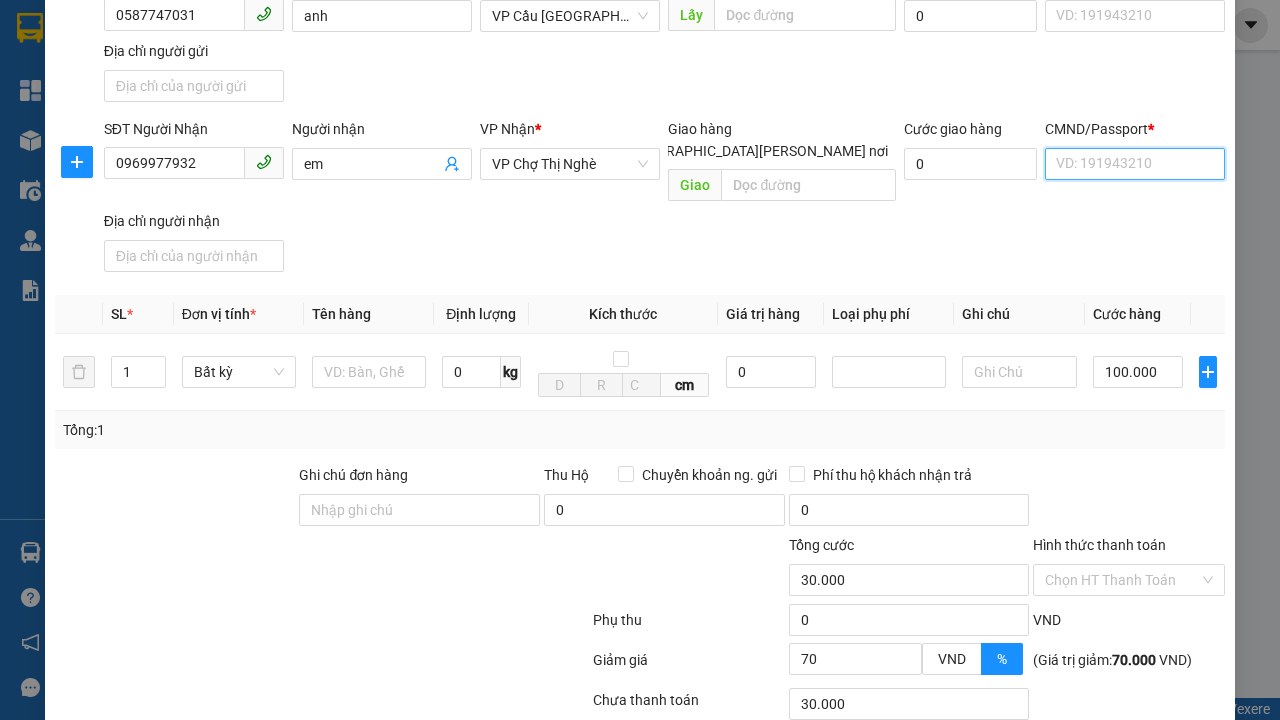 click on "CMND/Passport  *" at bounding box center [1135, 164] 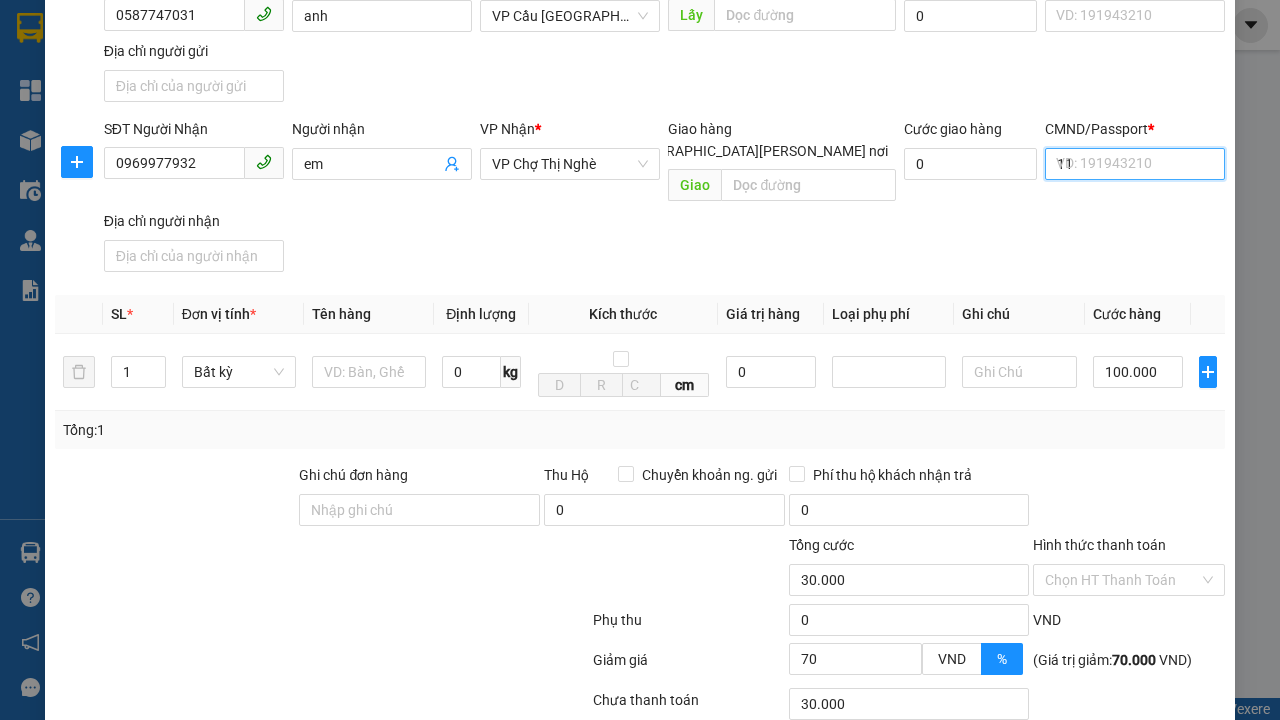 scroll, scrollTop: 392, scrollLeft: 0, axis: vertical 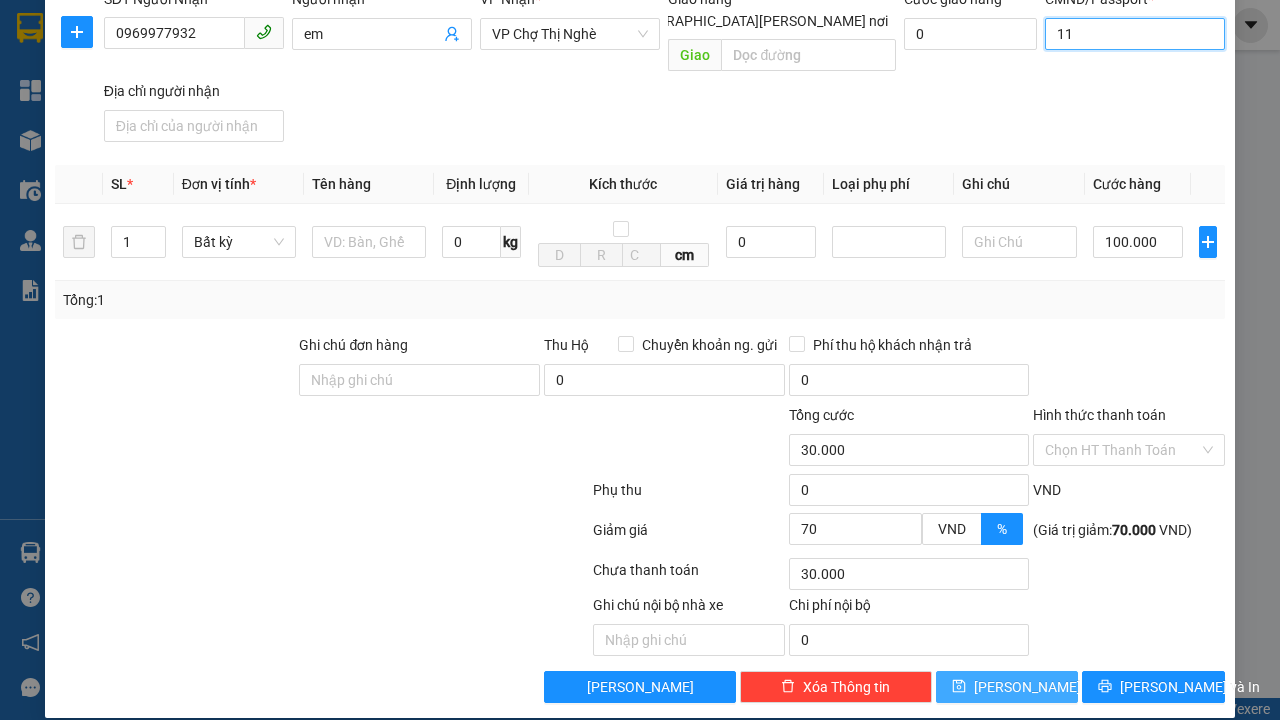 type on "11" 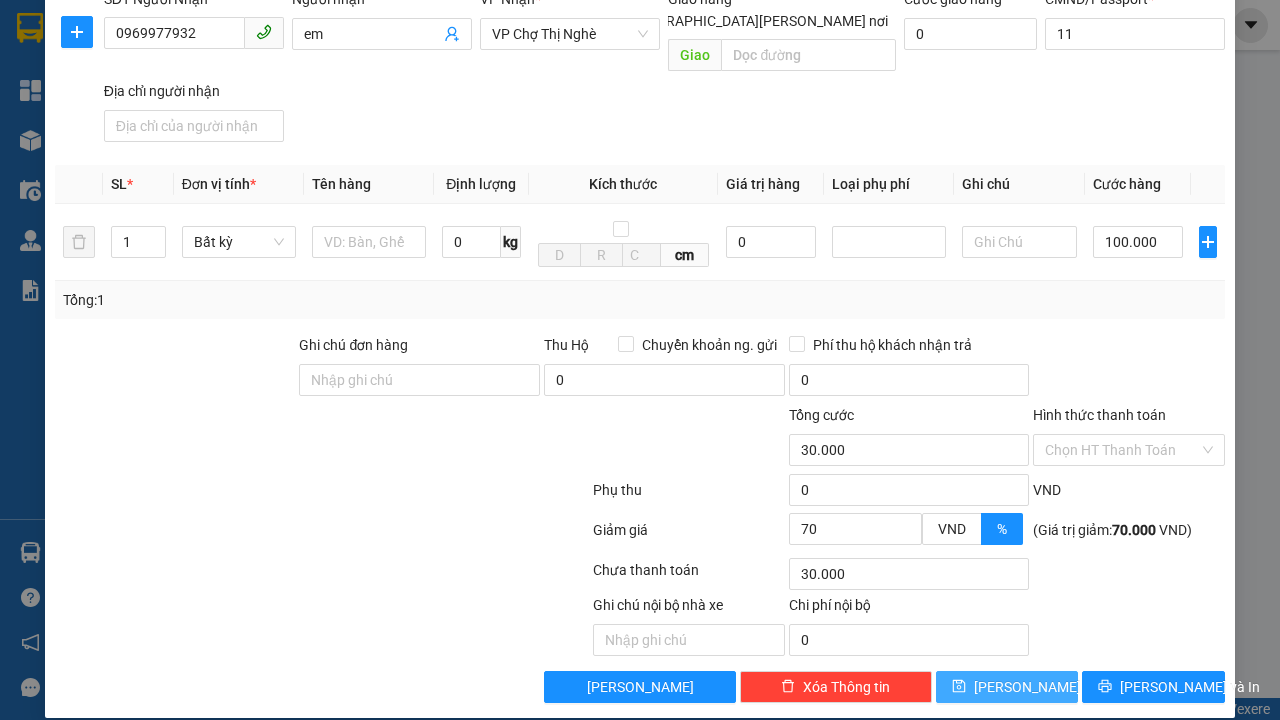 click on "[PERSON_NAME]" at bounding box center (1027, 687) 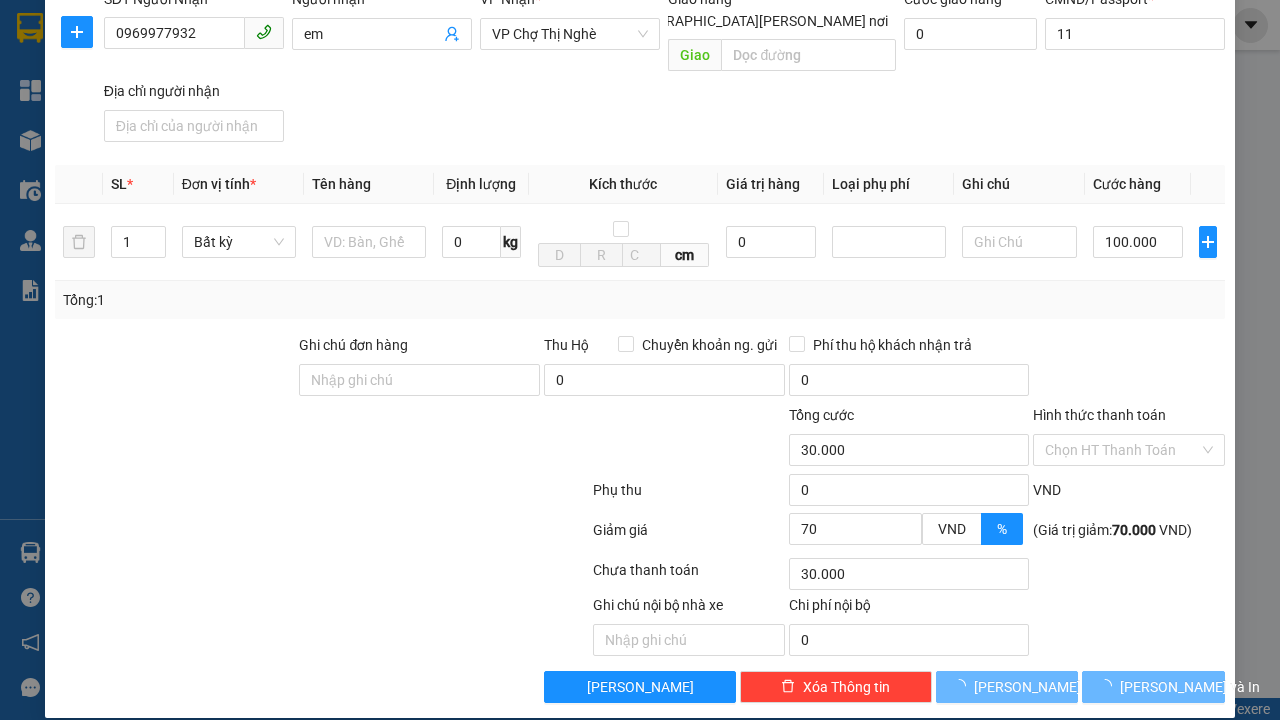 click 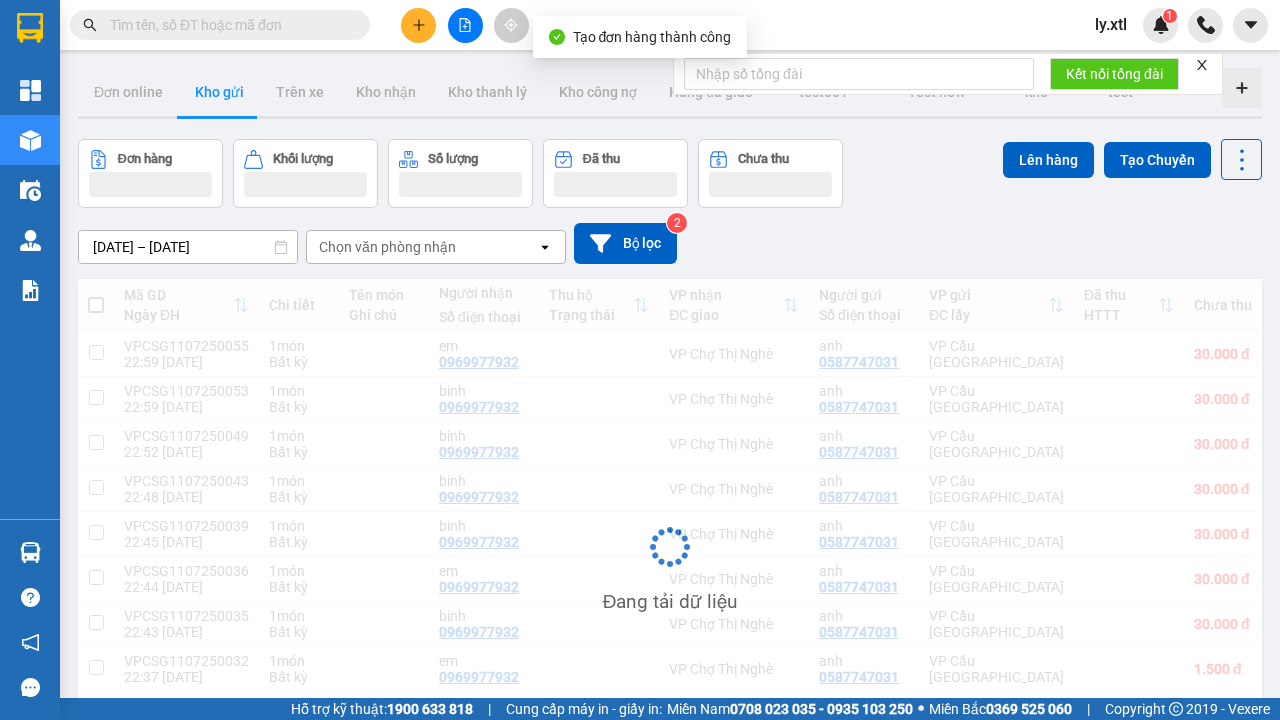 scroll, scrollTop: 3, scrollLeft: 0, axis: vertical 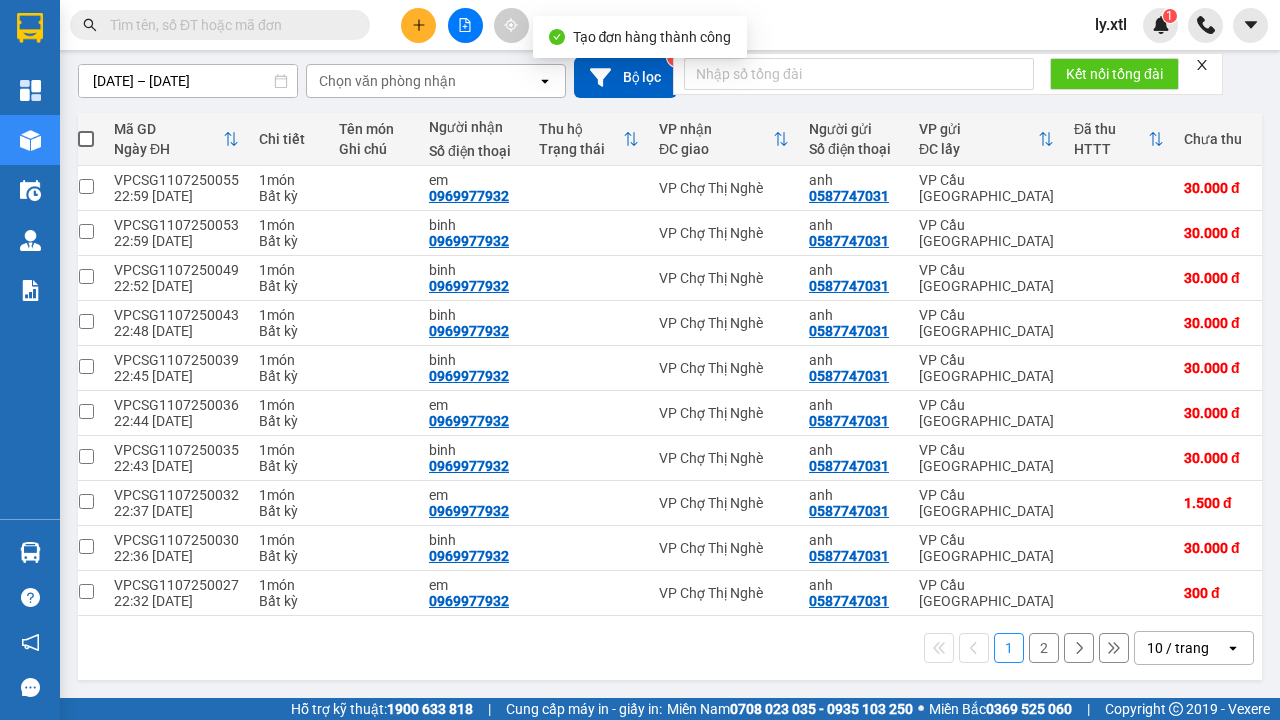 click at bounding box center [86, 186] 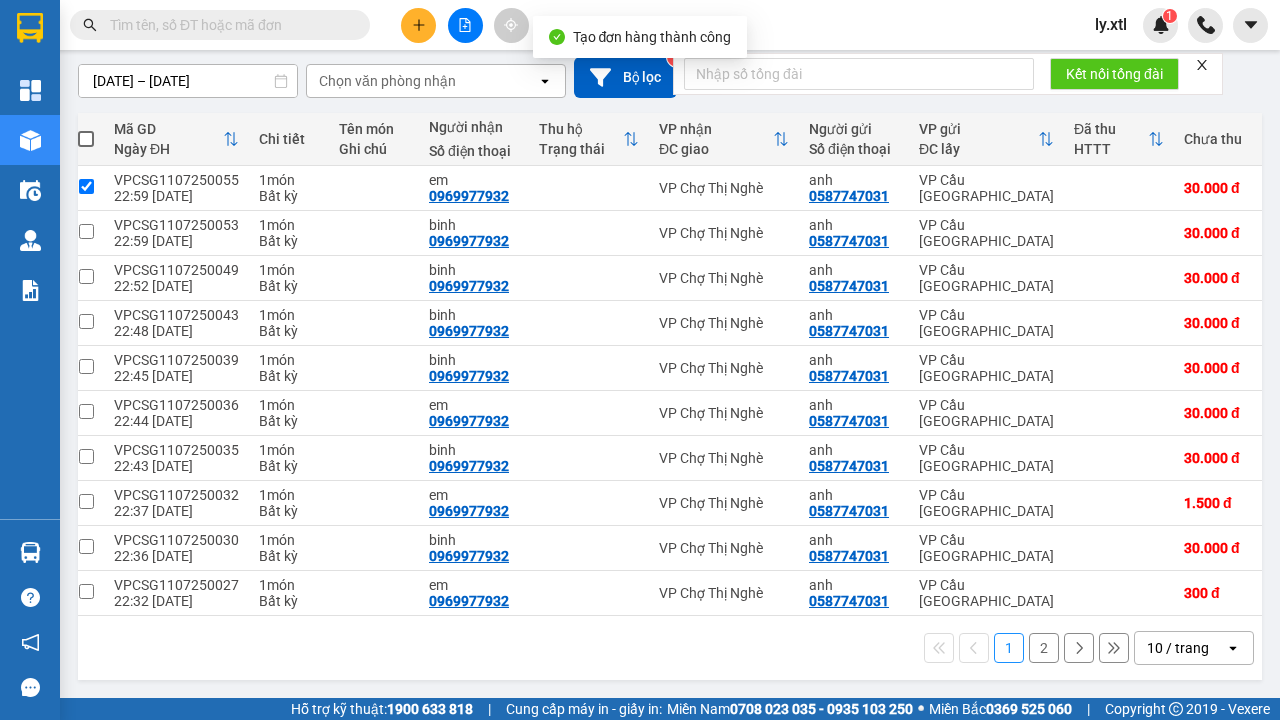 checkbox on "true" 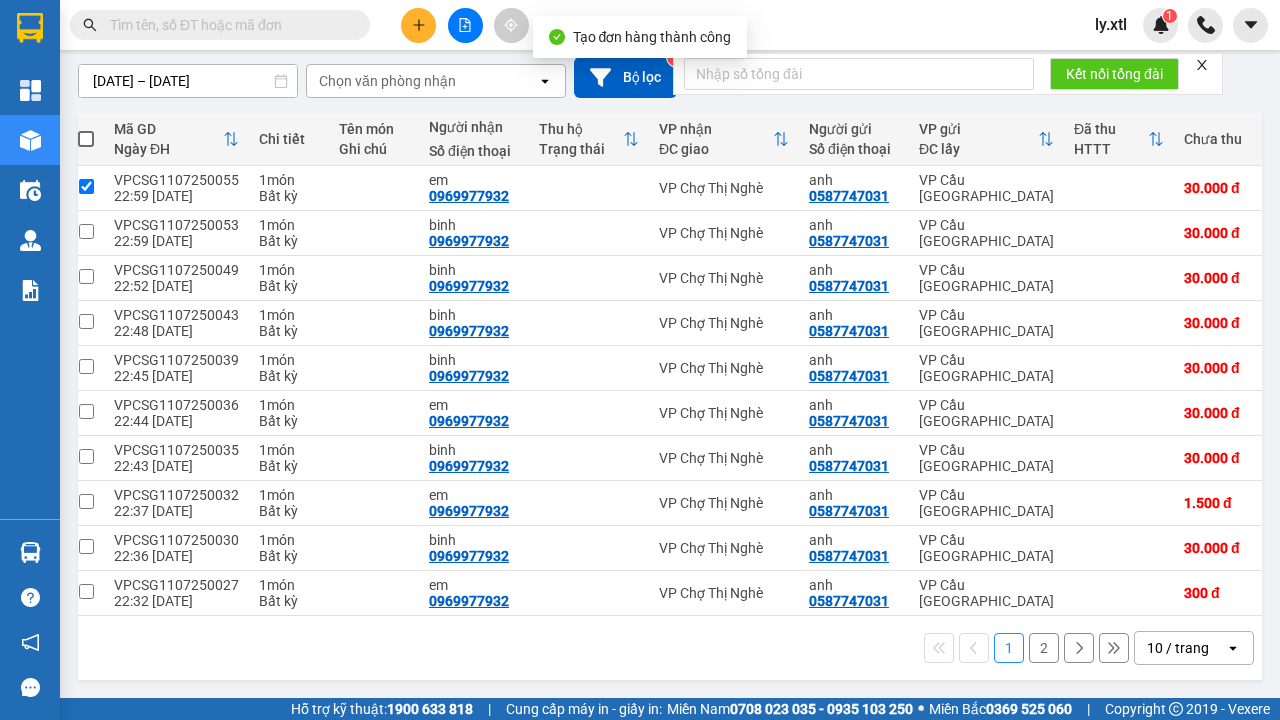 click on "Lên hàng" at bounding box center [1048, -9] 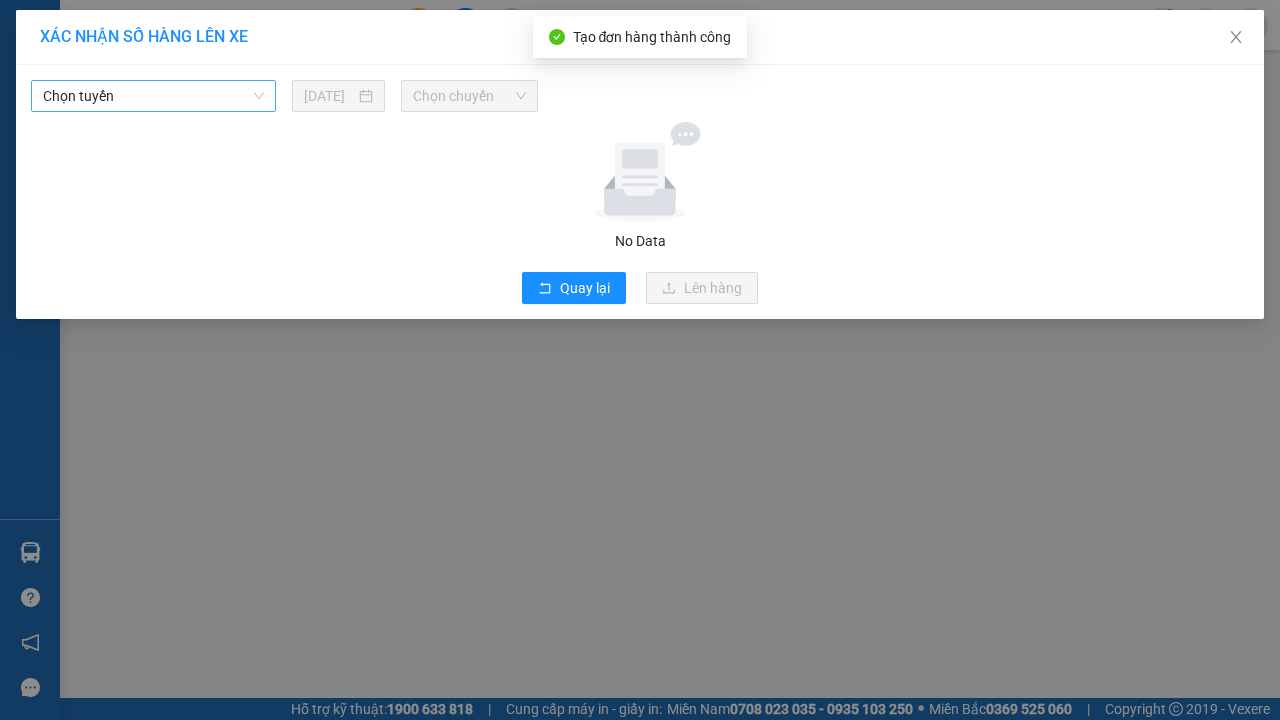 click on "Chọn tuyến" at bounding box center (153, 96) 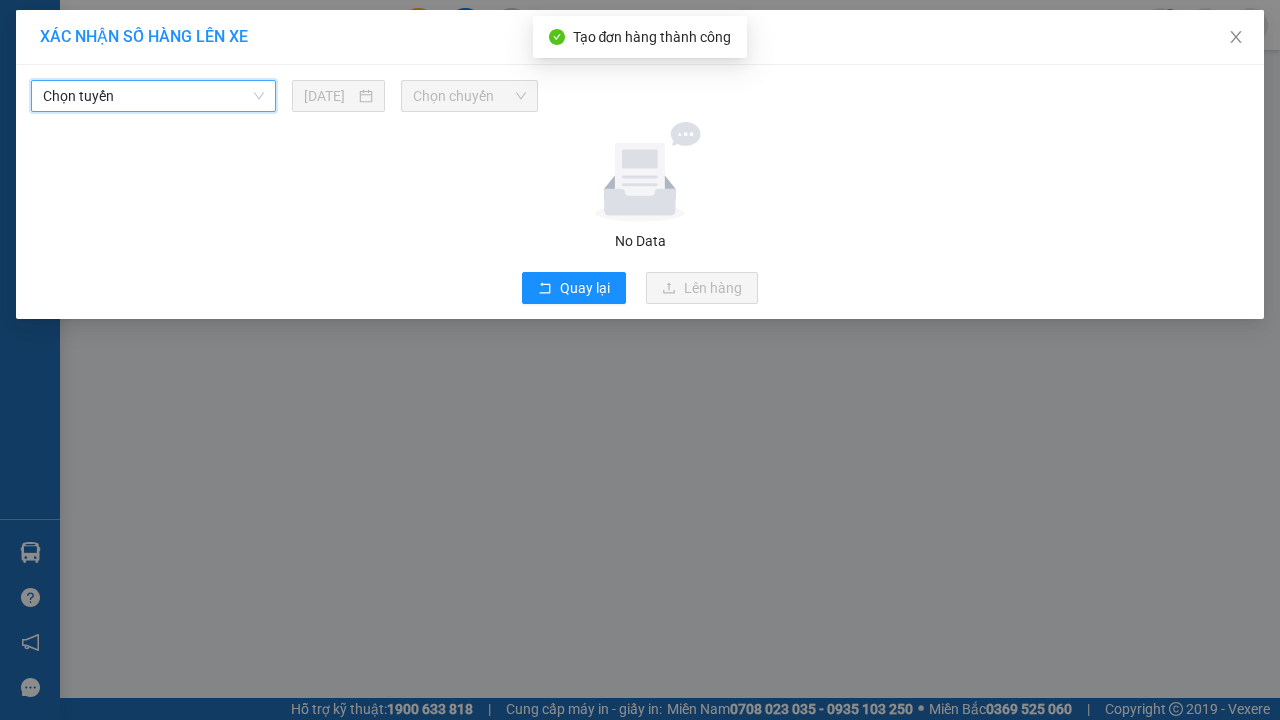 click on "[DATE]" at bounding box center (329, 96) 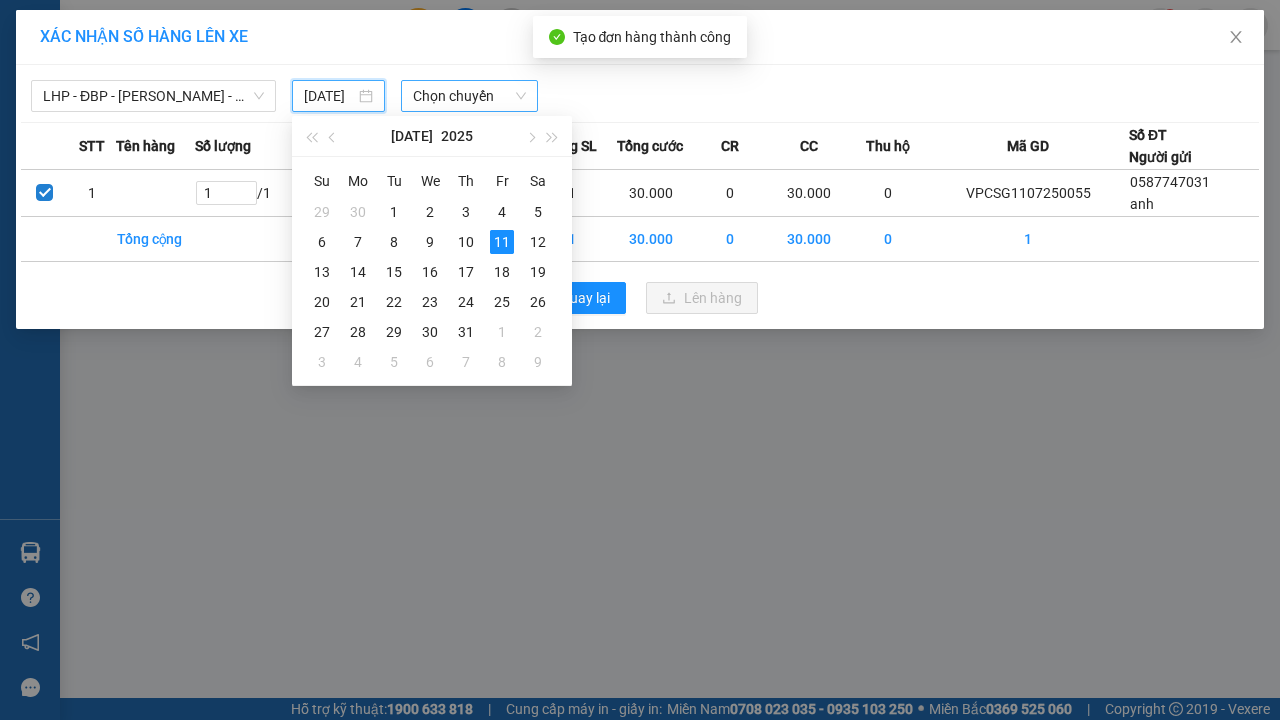 click on "11" at bounding box center (502, 242) 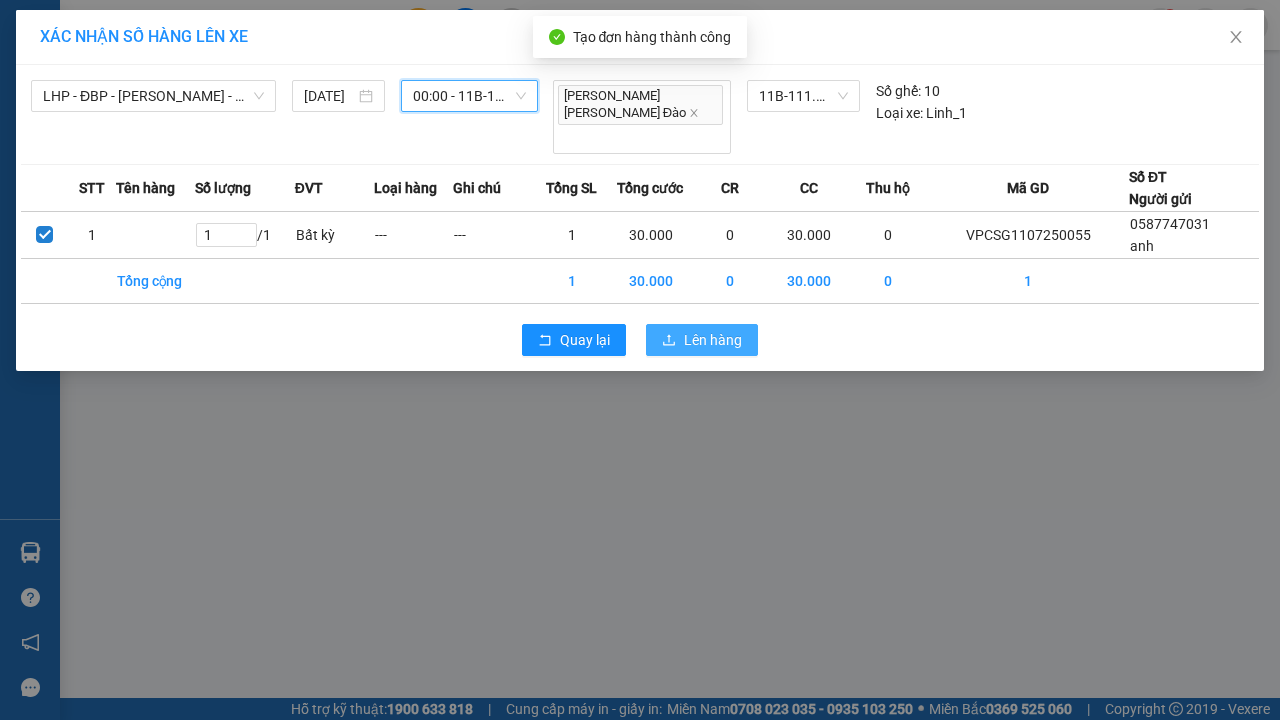 click on "Lên hàng" at bounding box center [713, 340] 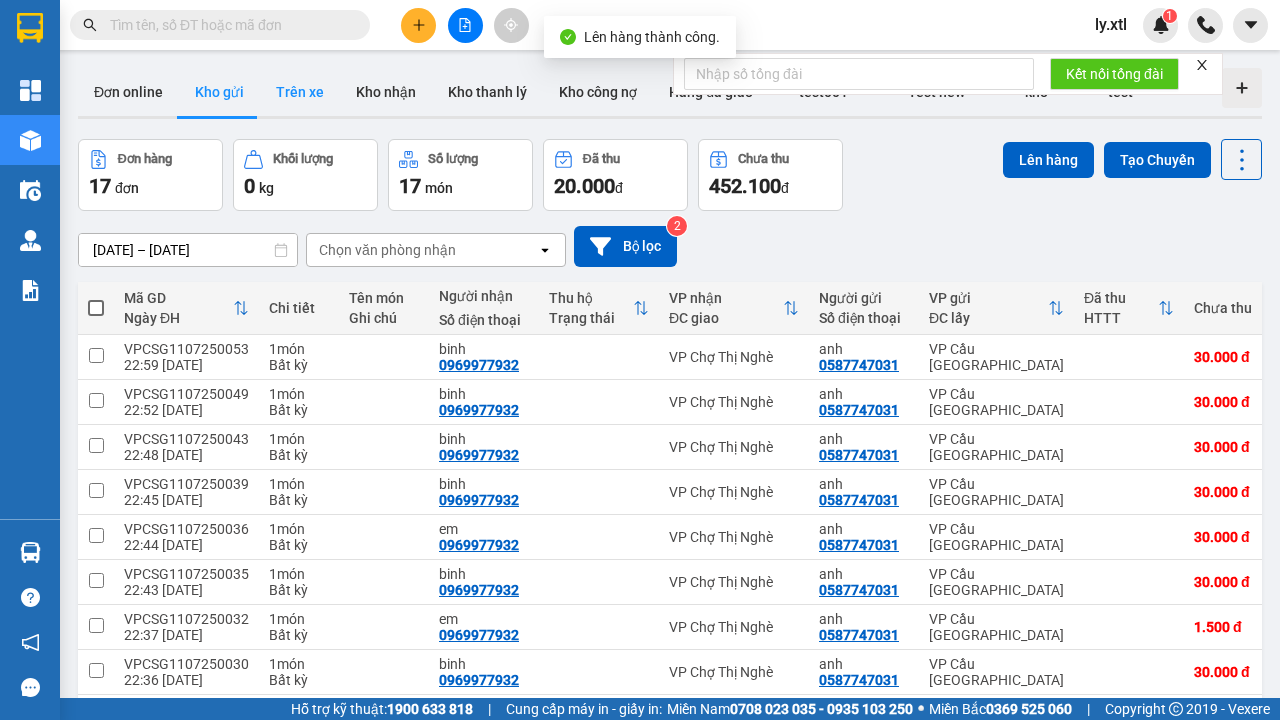 click on "Trên xe" at bounding box center [300, 92] 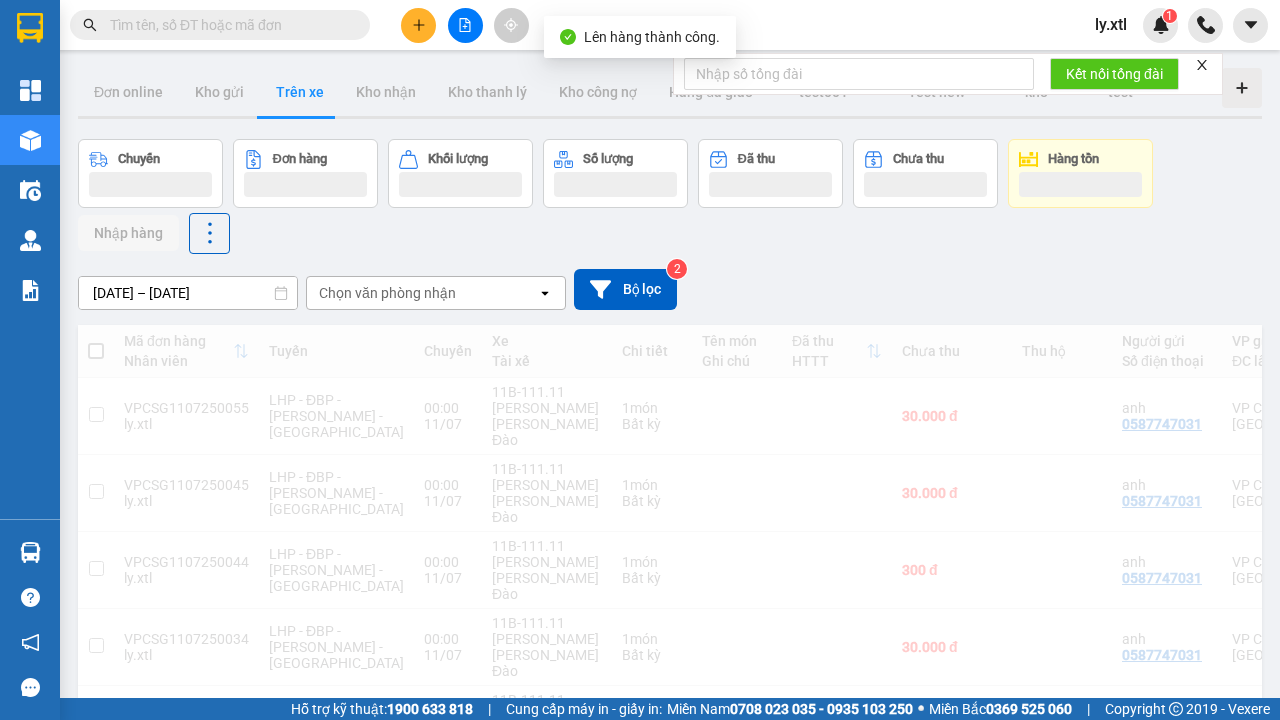 scroll, scrollTop: 57, scrollLeft: 0, axis: vertical 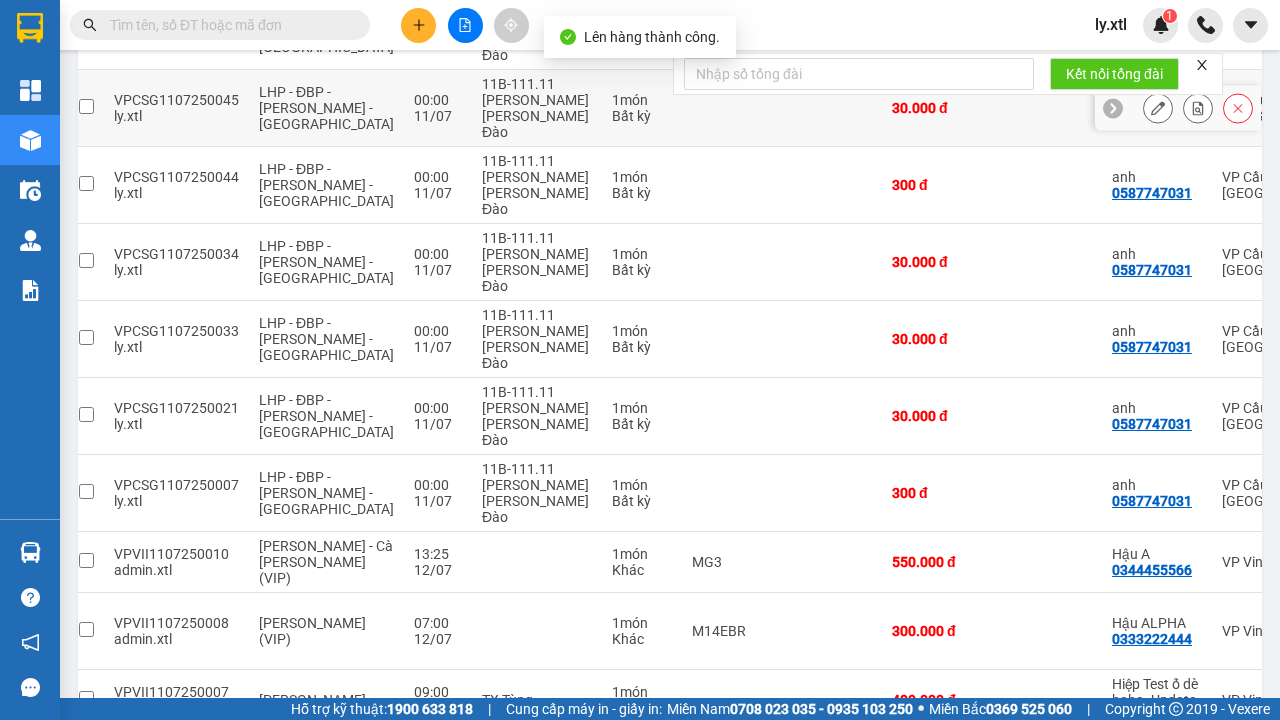 click at bounding box center (86, 29) 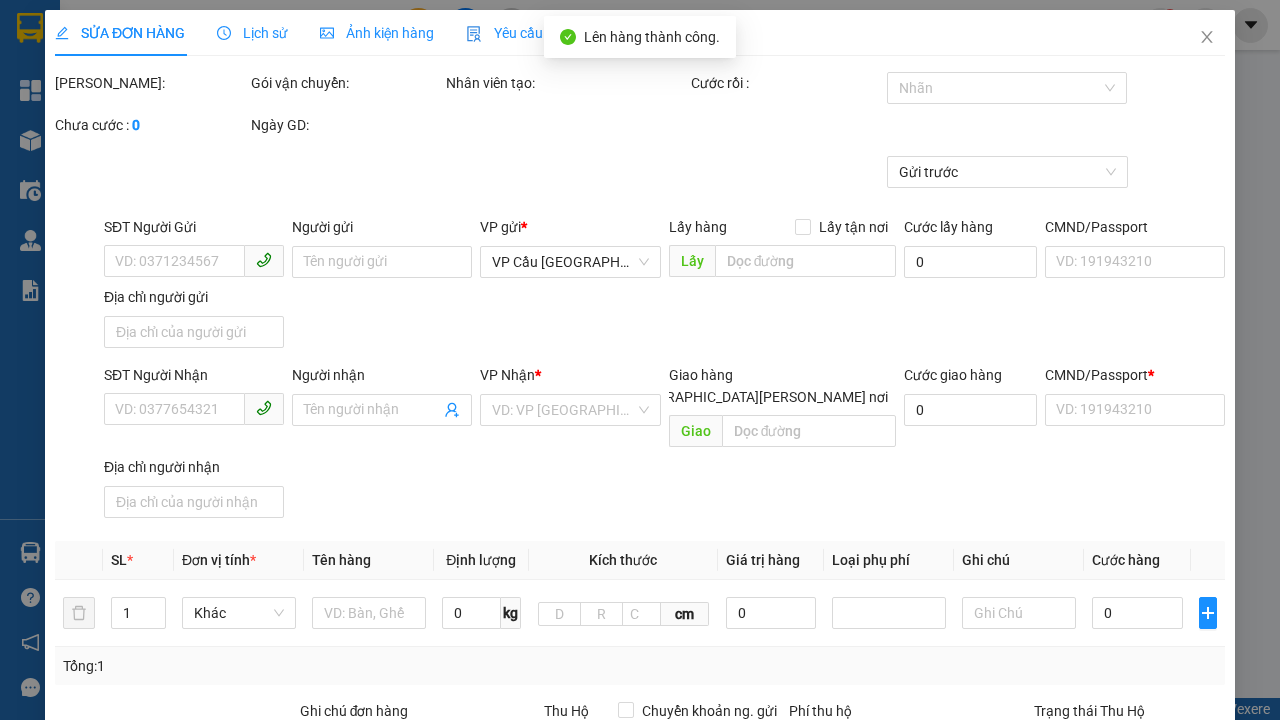 type on "0587747031" 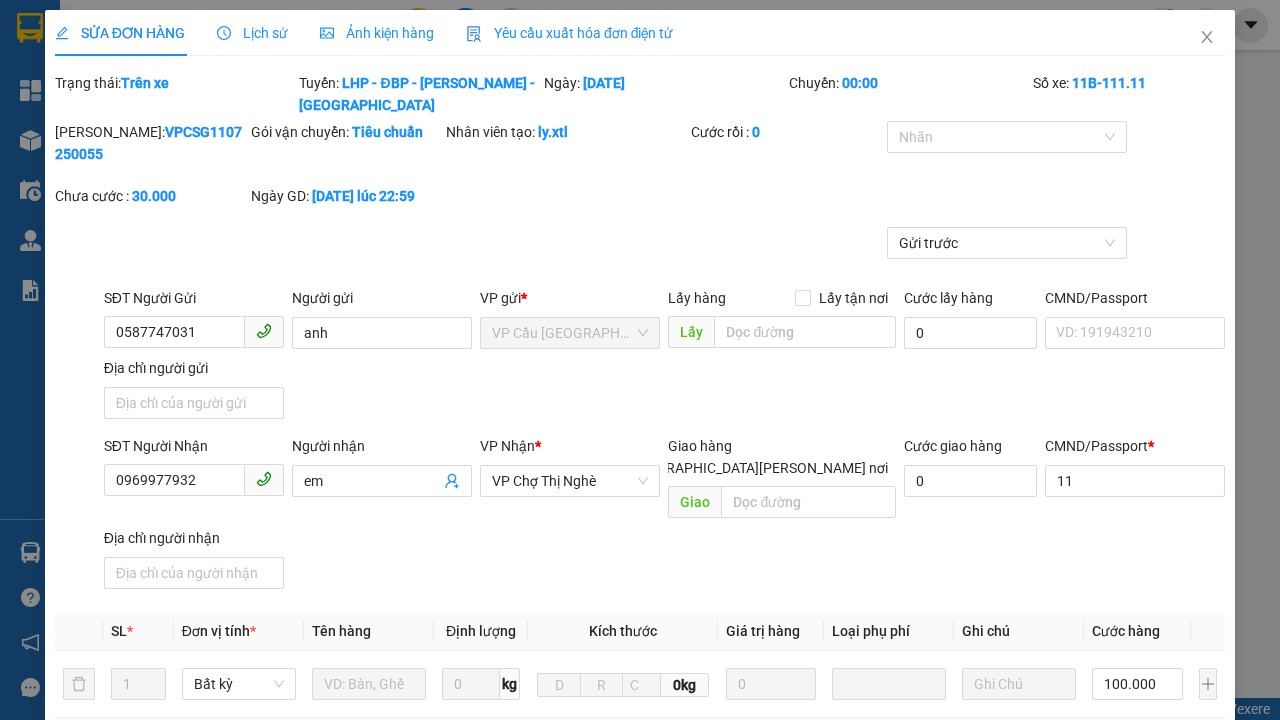 click on "Xuất hóa đơn" at bounding box center (1165, 1147) 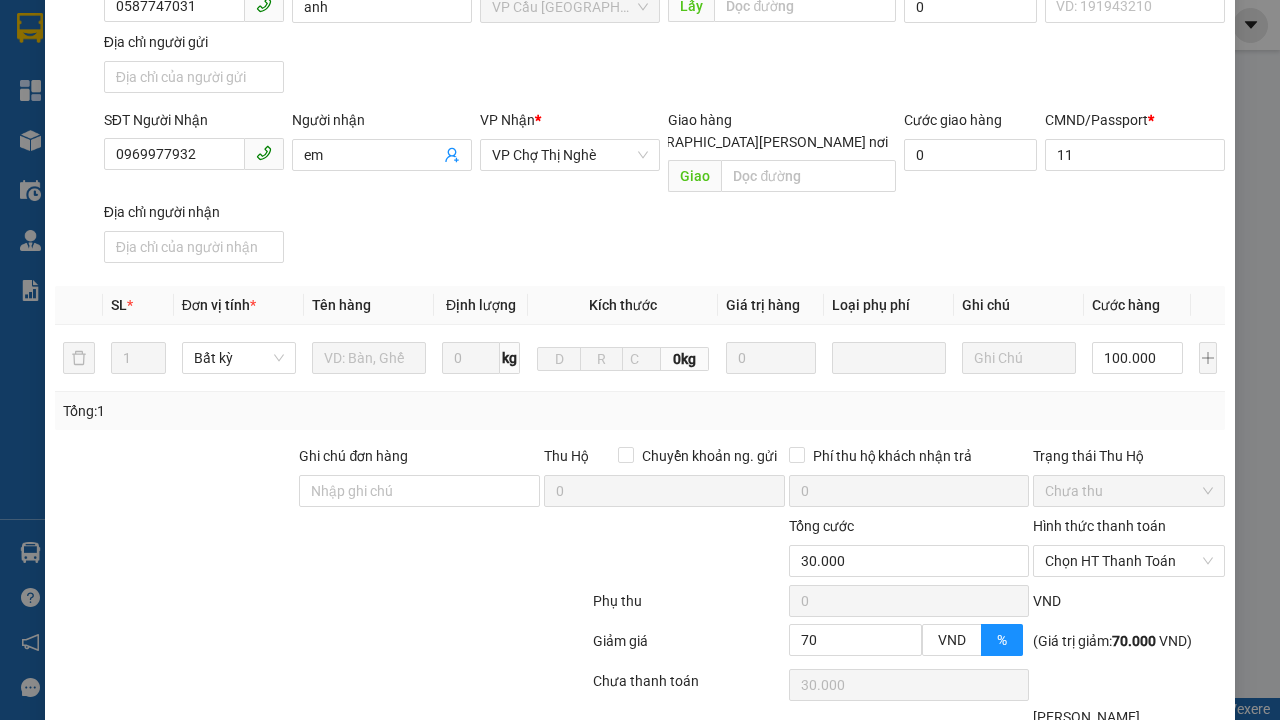 scroll, scrollTop: 0, scrollLeft: 0, axis: both 